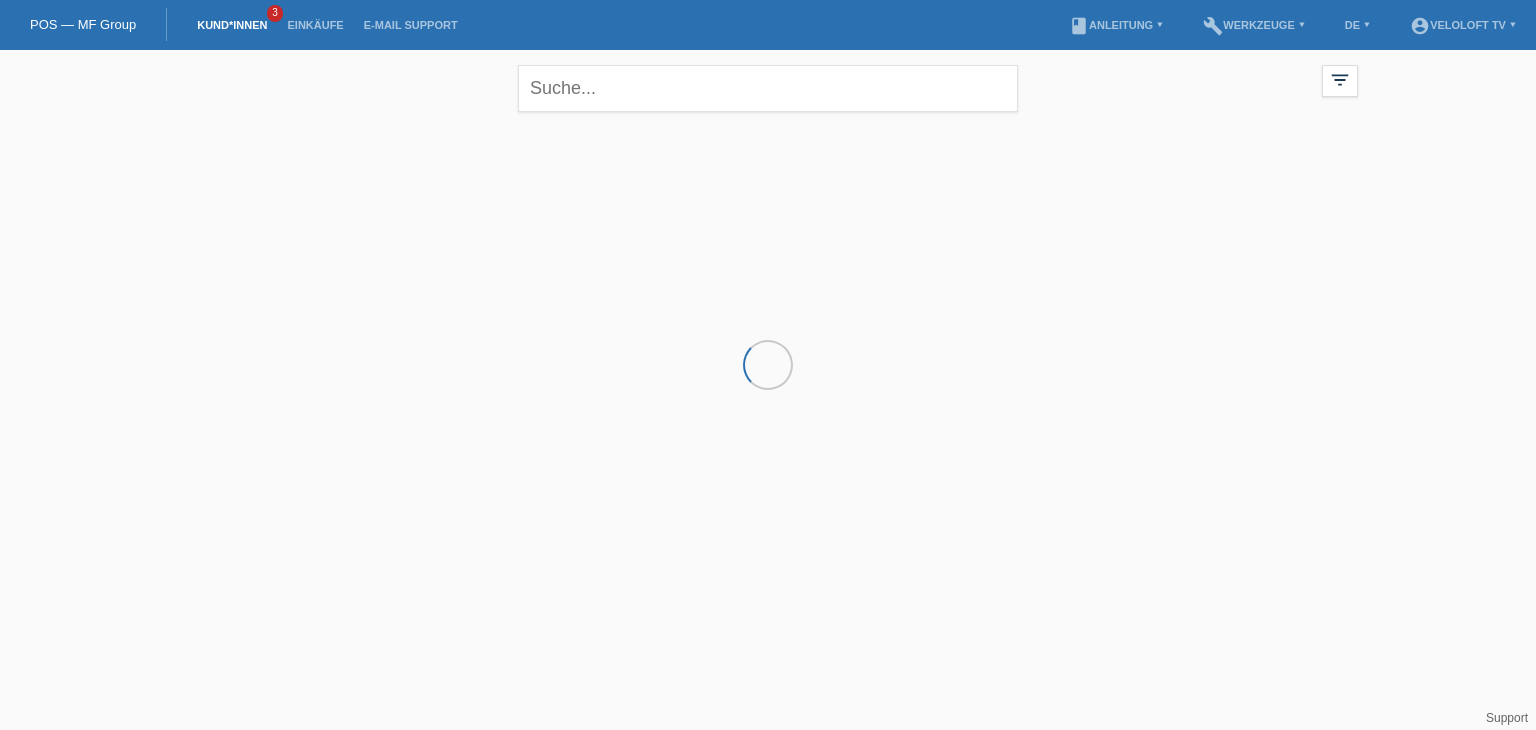scroll, scrollTop: 0, scrollLeft: 0, axis: both 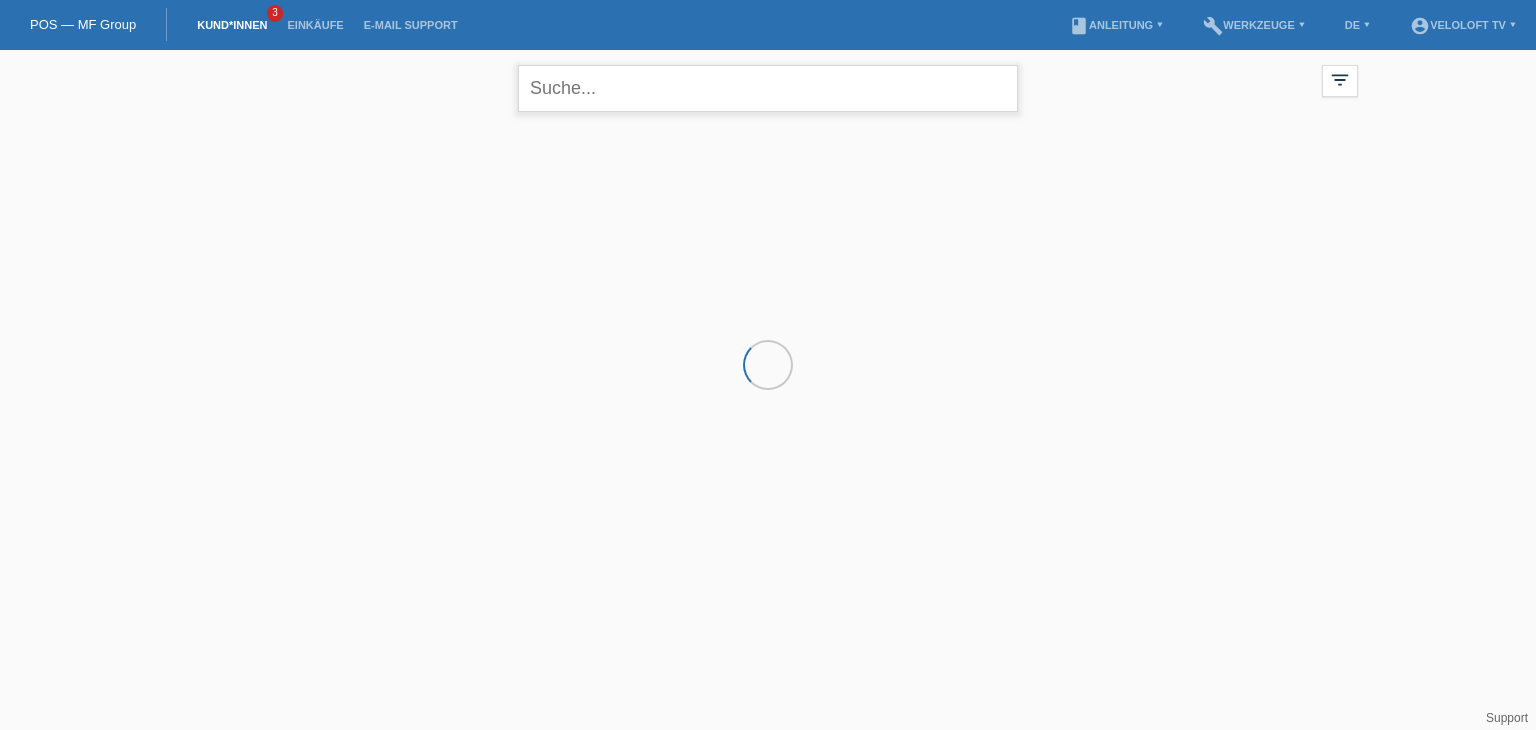 click at bounding box center [768, 88] 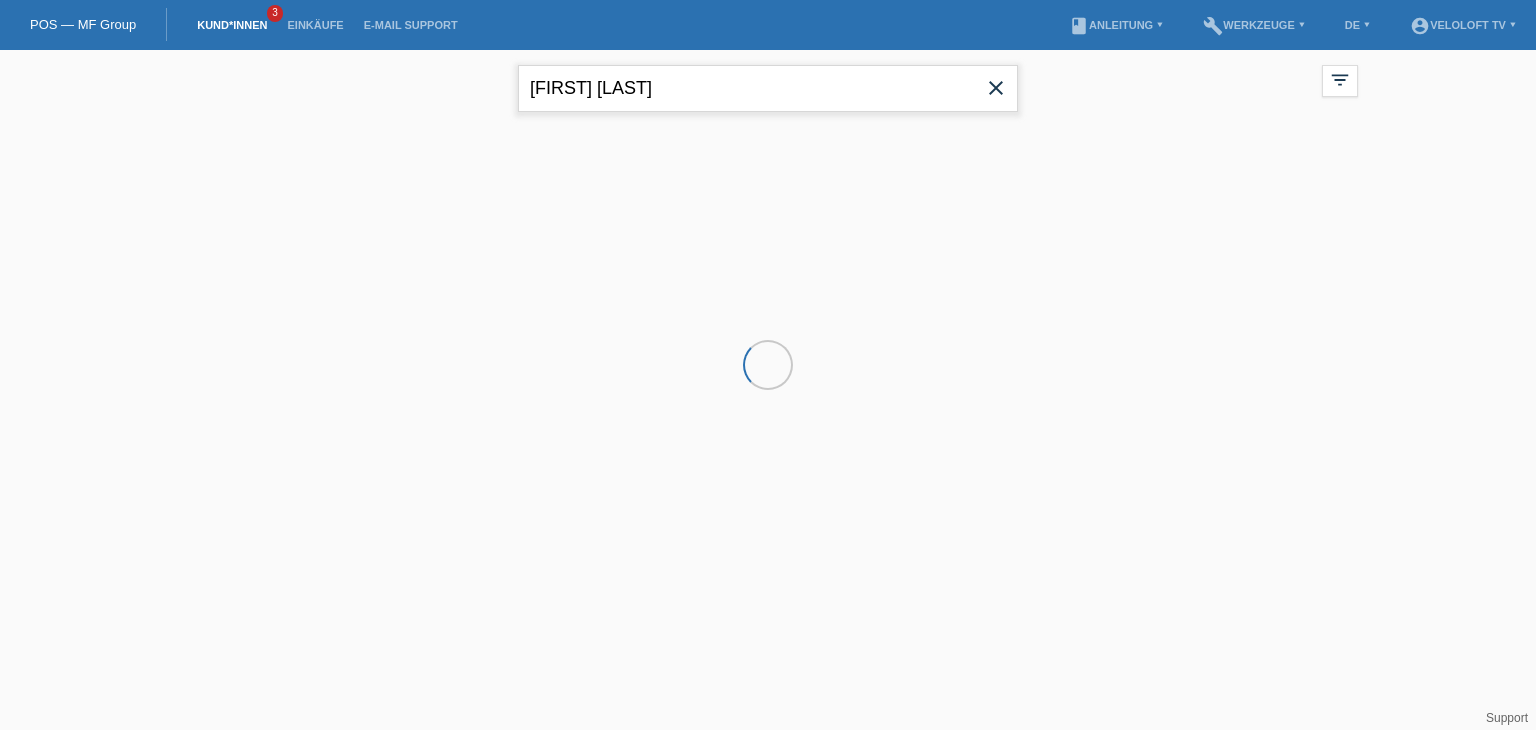 click on "[FIRST] [LAST]" at bounding box center (768, 88) 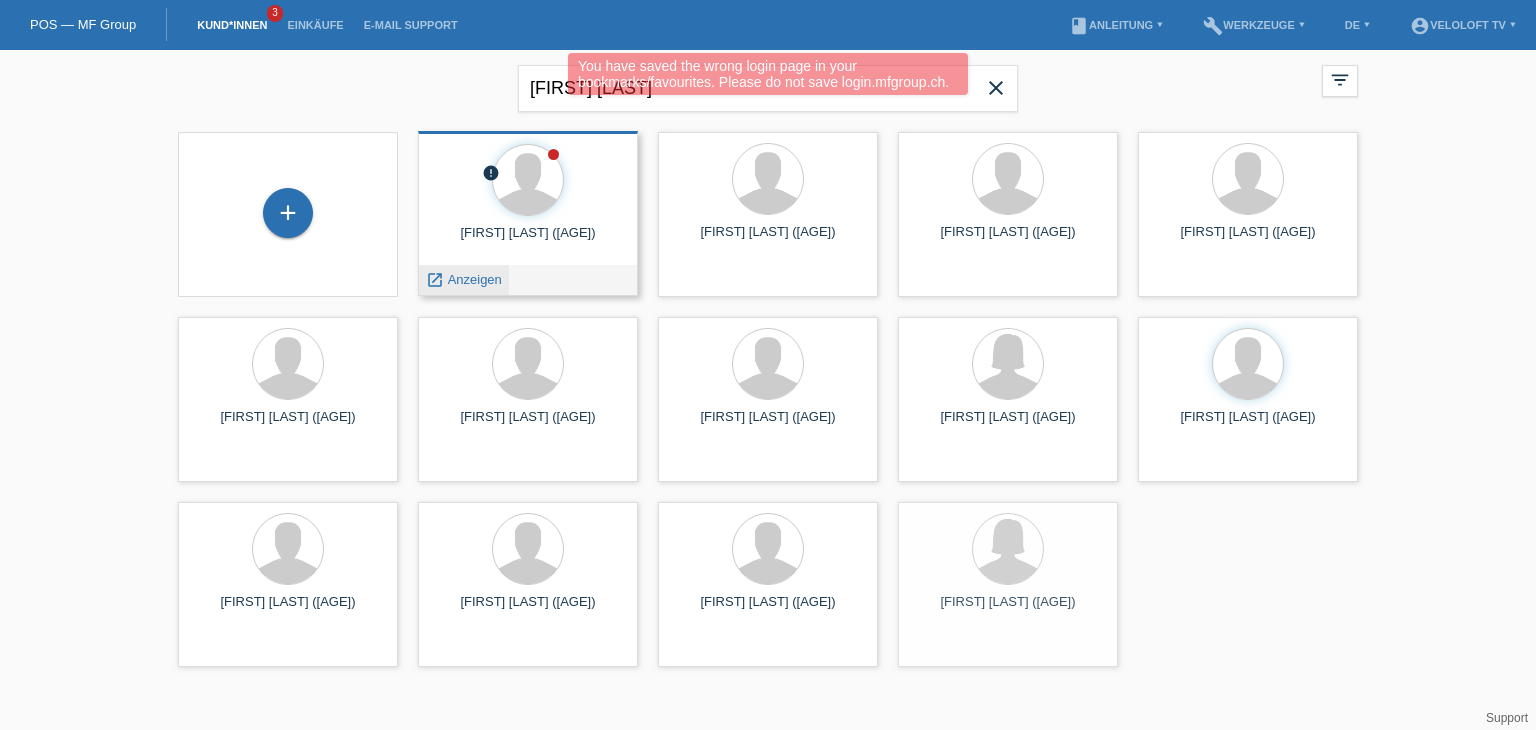click on "Anzeigen" at bounding box center (475, 279) 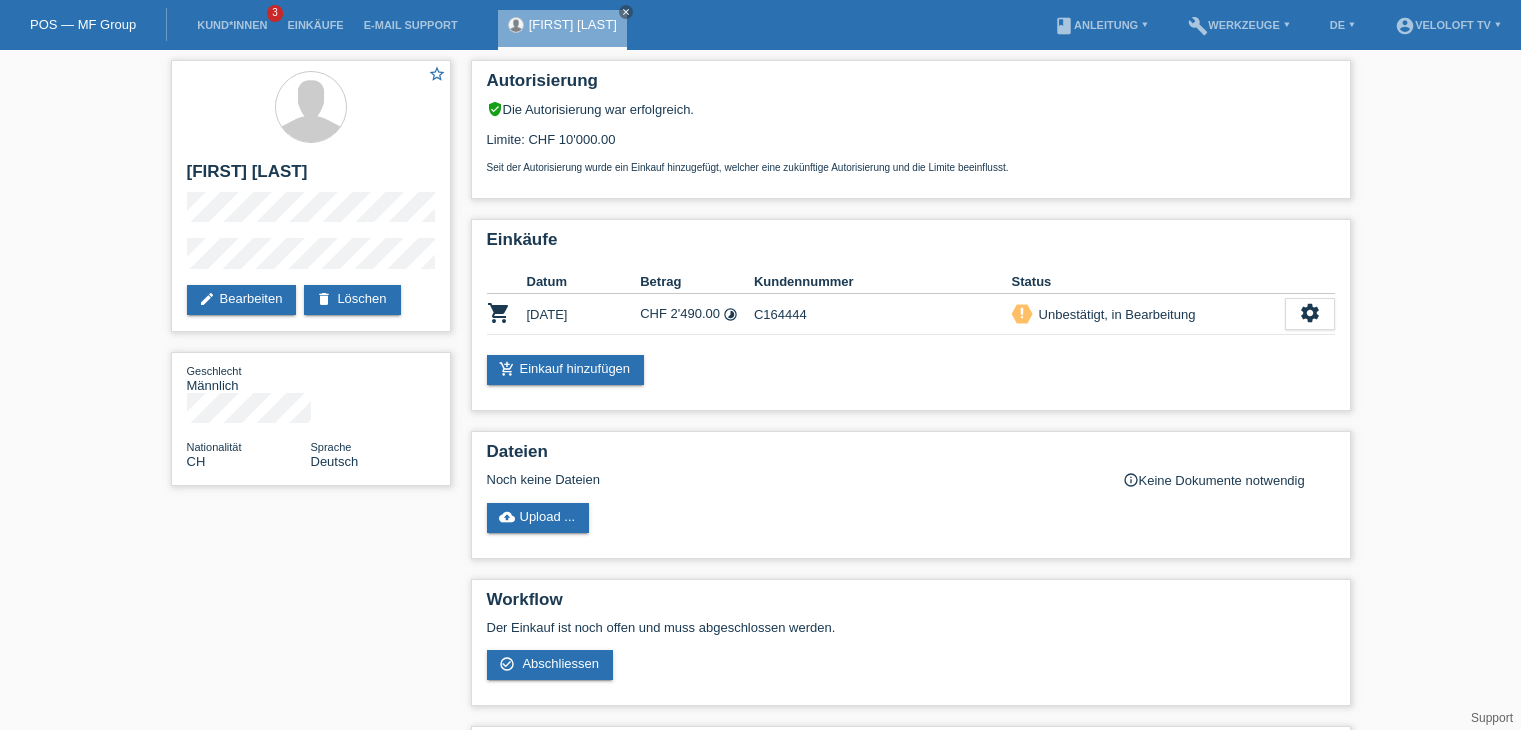 scroll, scrollTop: 0, scrollLeft: 0, axis: both 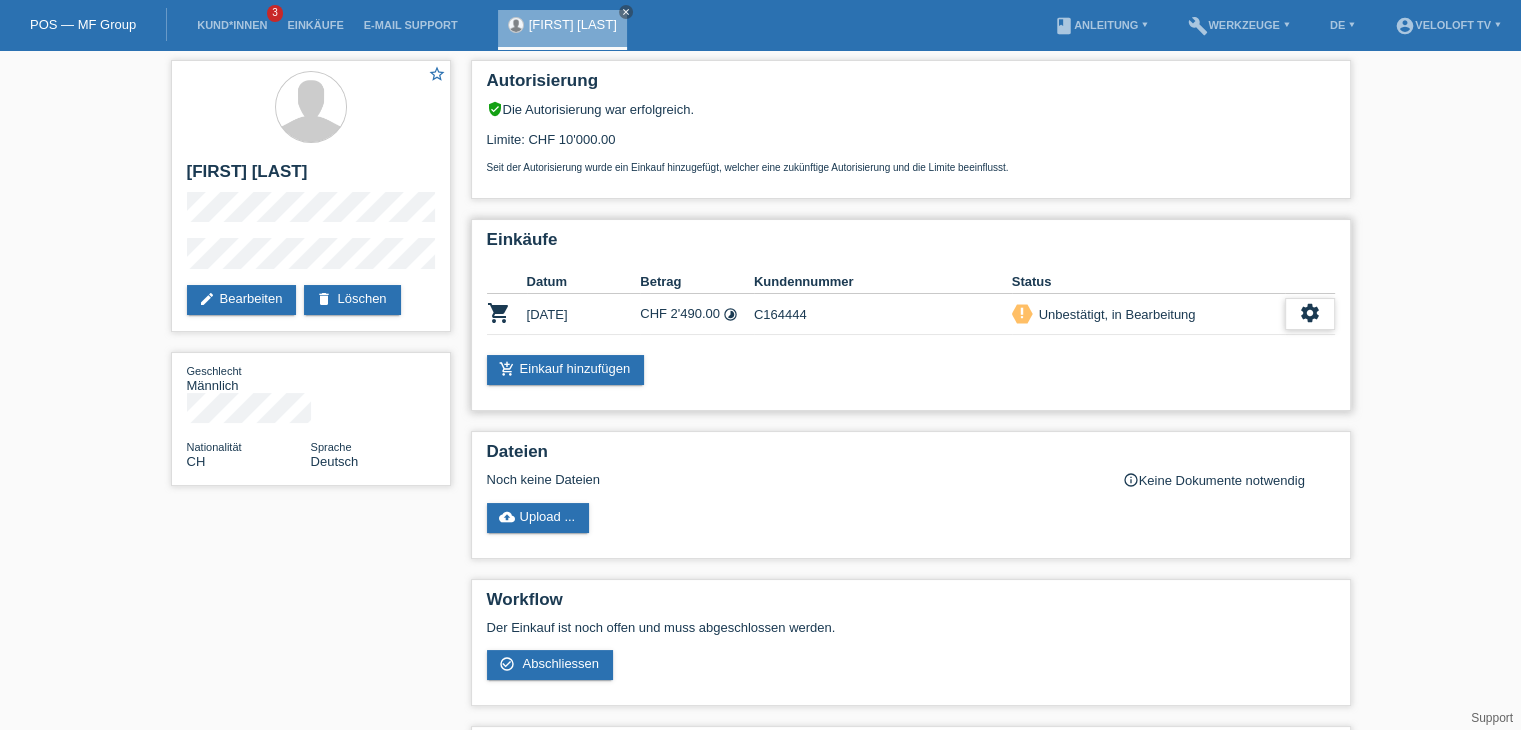 click on "settings" at bounding box center [1310, 313] 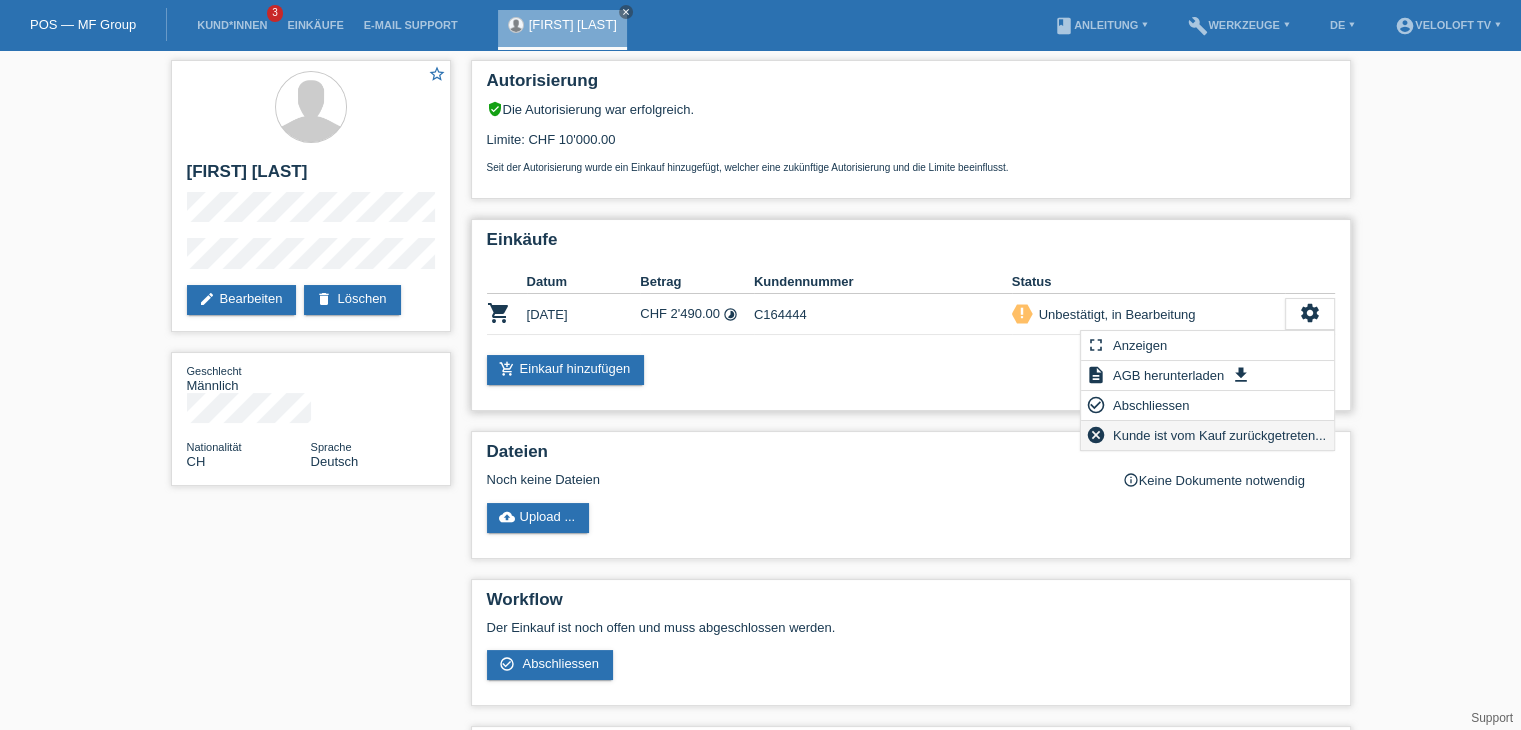 click on "Kunde ist vom Kauf zurückgetreten..." at bounding box center (1219, 435) 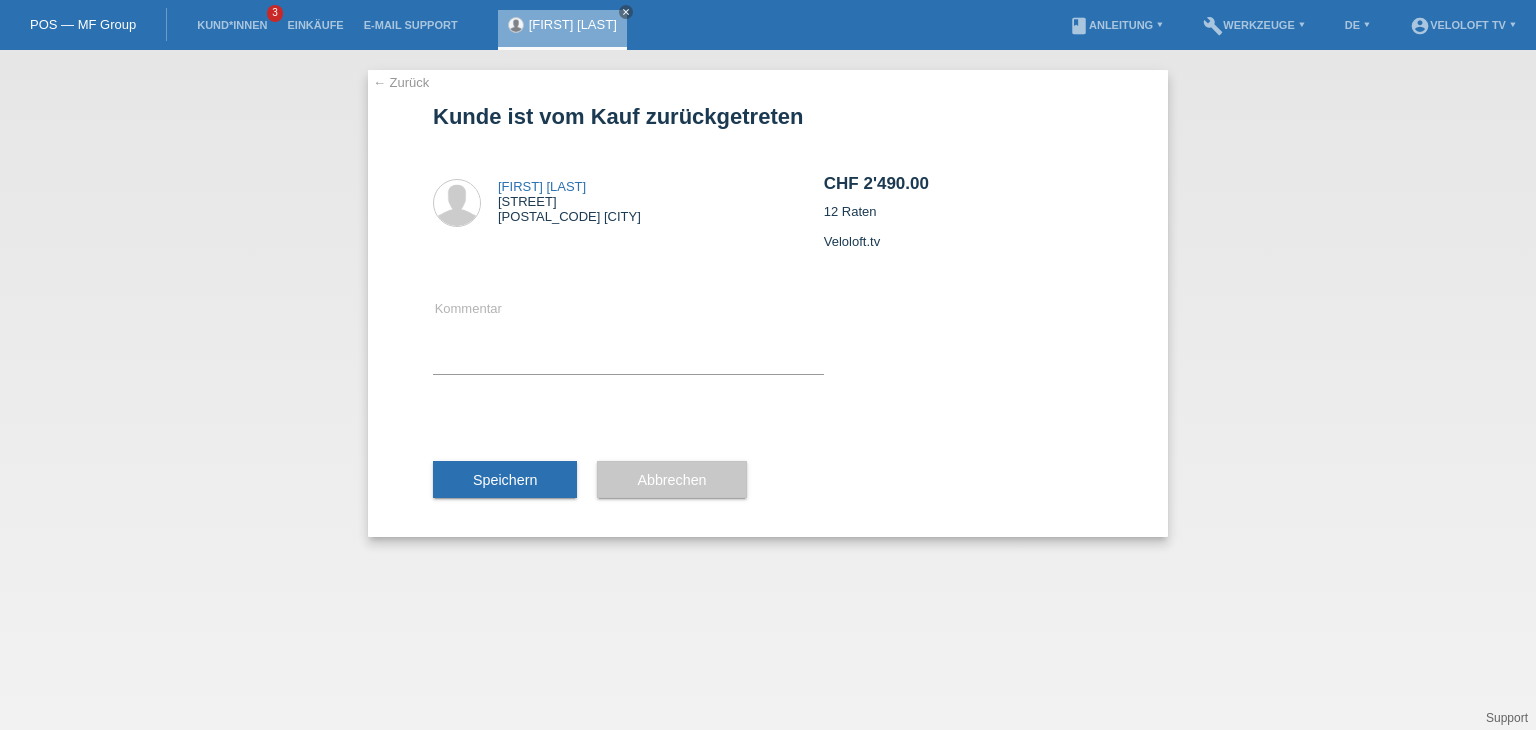 scroll, scrollTop: 0, scrollLeft: 0, axis: both 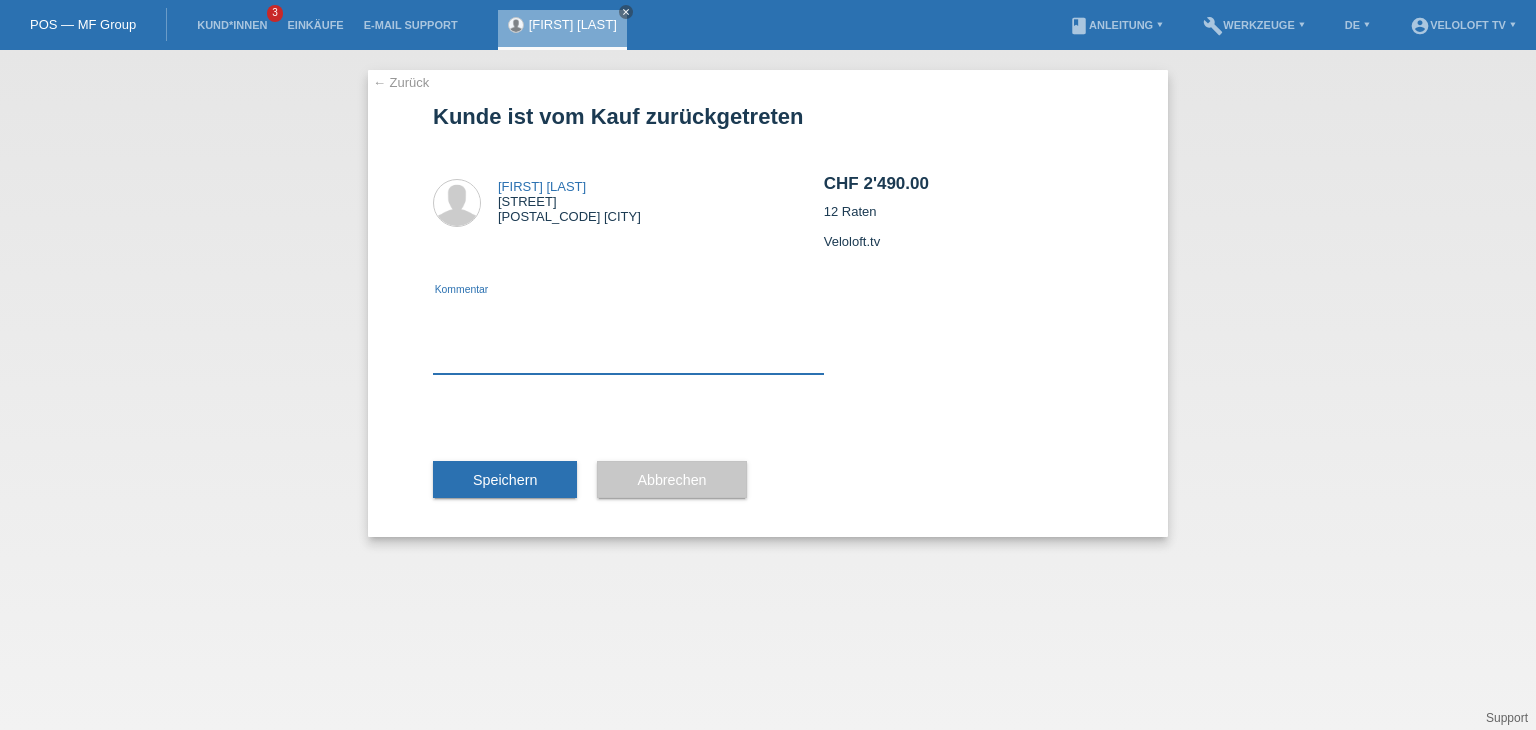 click at bounding box center (628, 335) 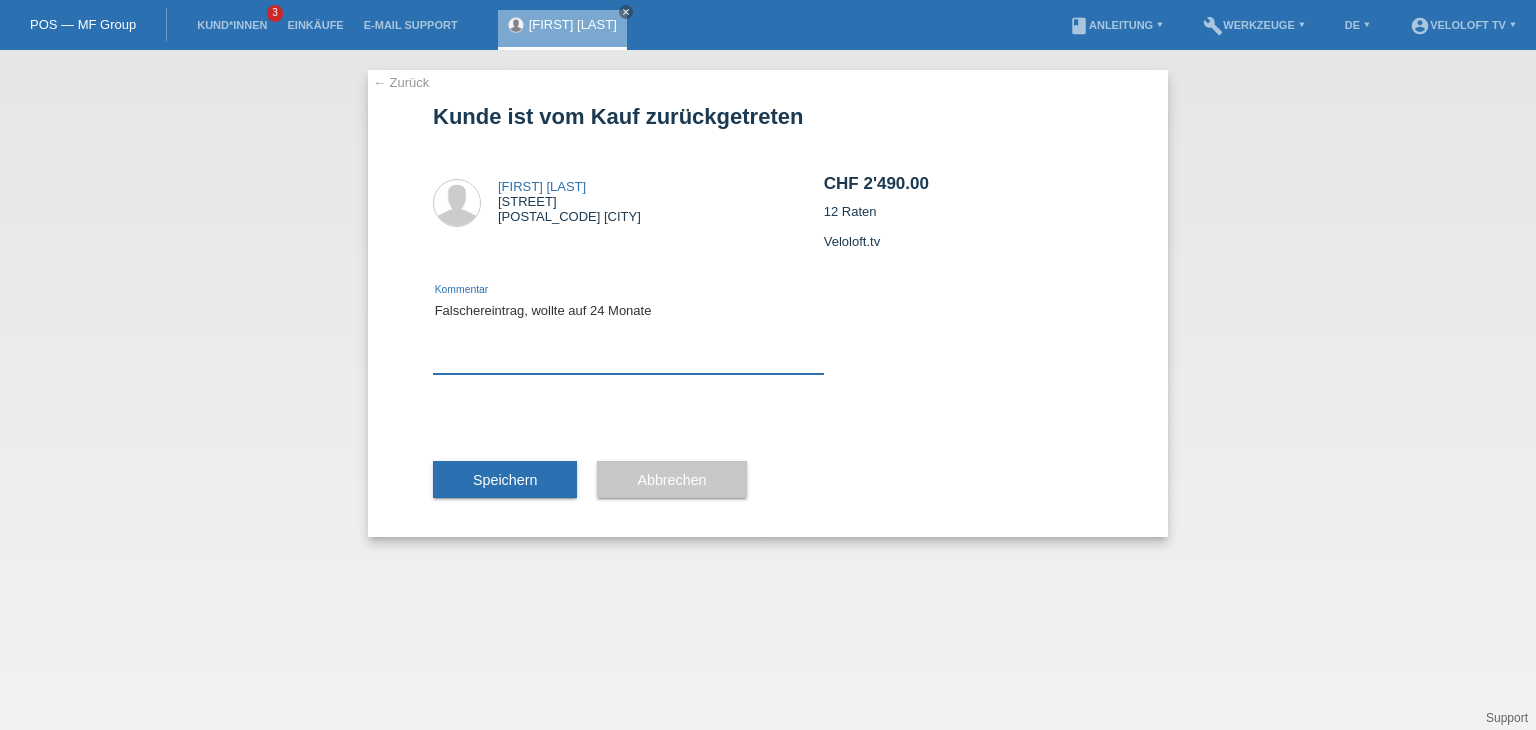 type on "Falschereintrag, wollte auf 24 Monate" 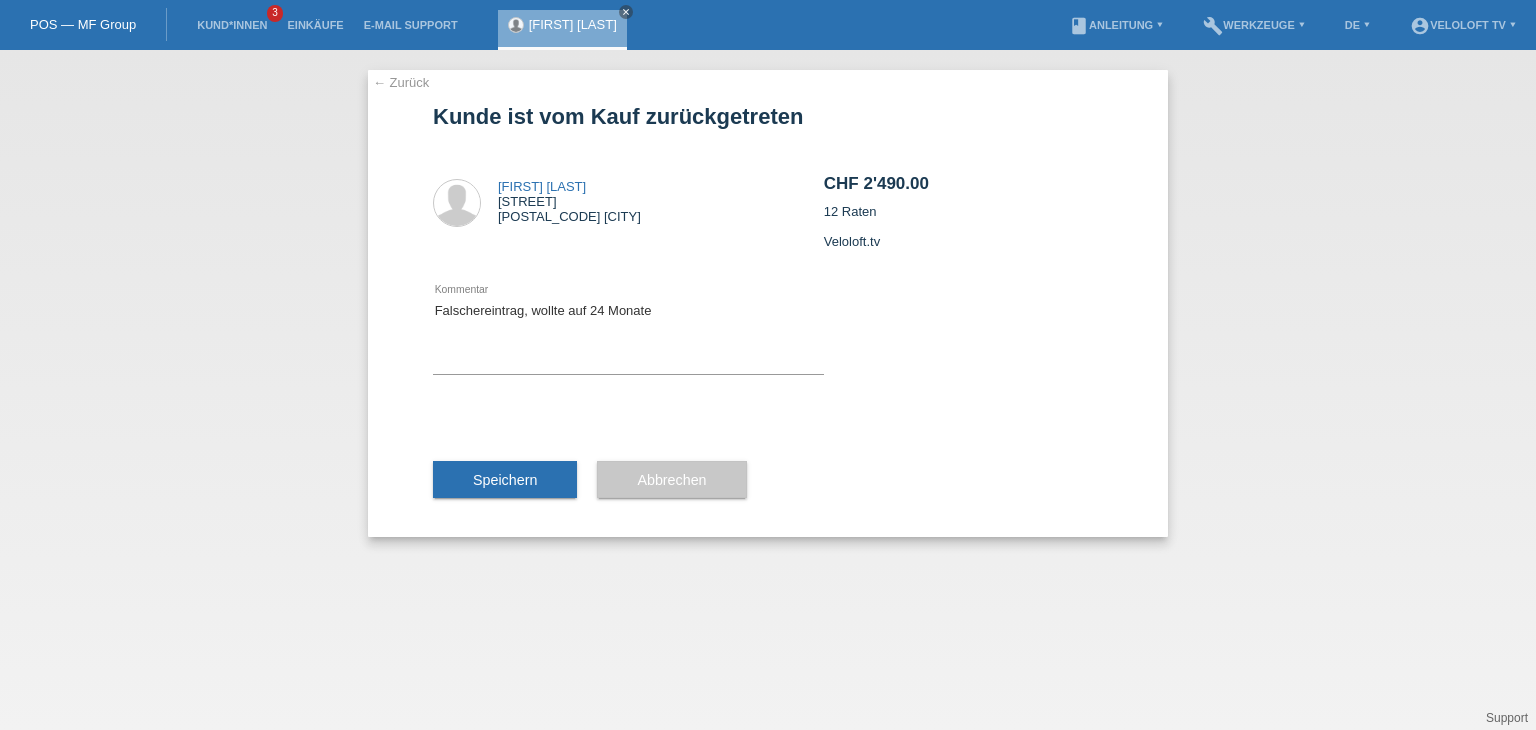 click on "Speichern" at bounding box center [505, 480] 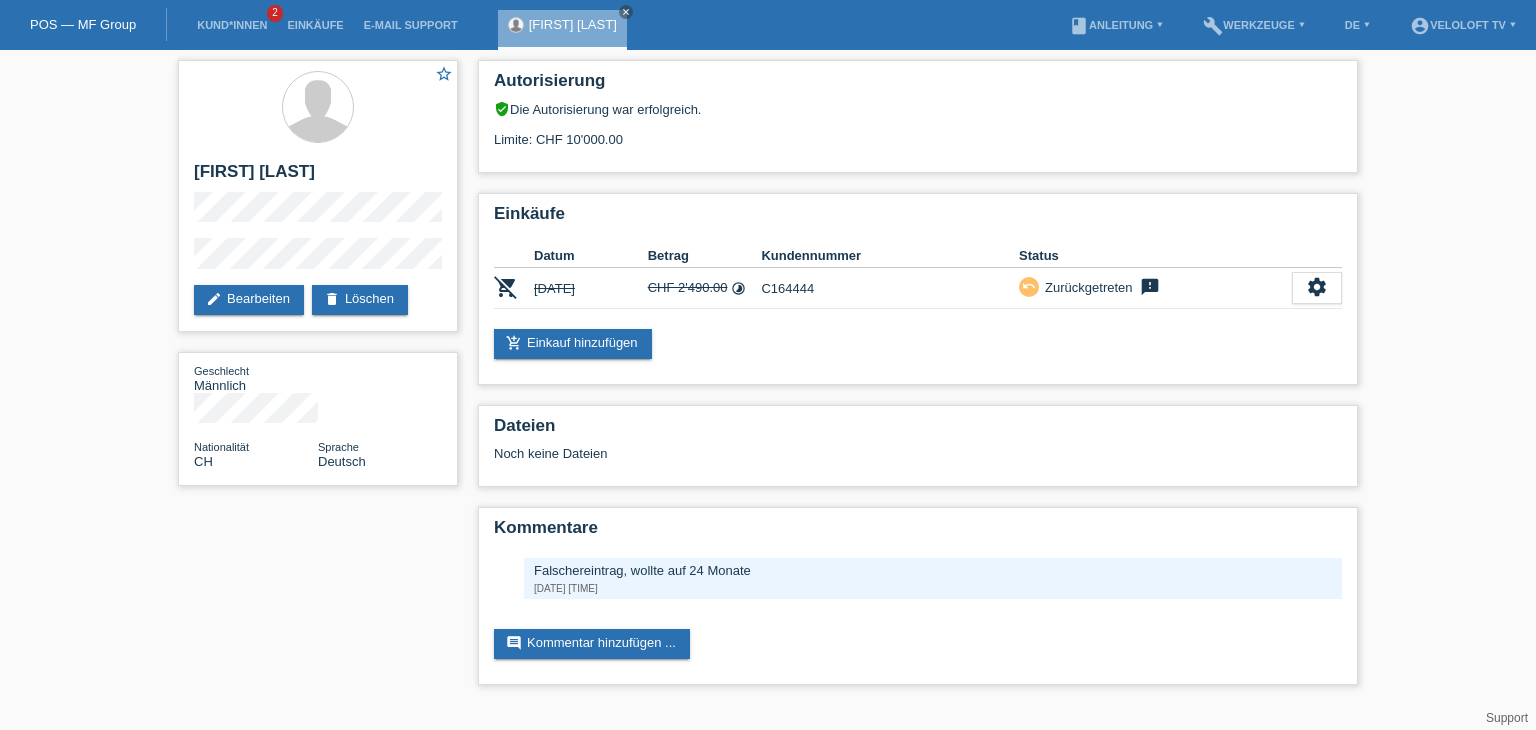 scroll, scrollTop: 0, scrollLeft: 0, axis: both 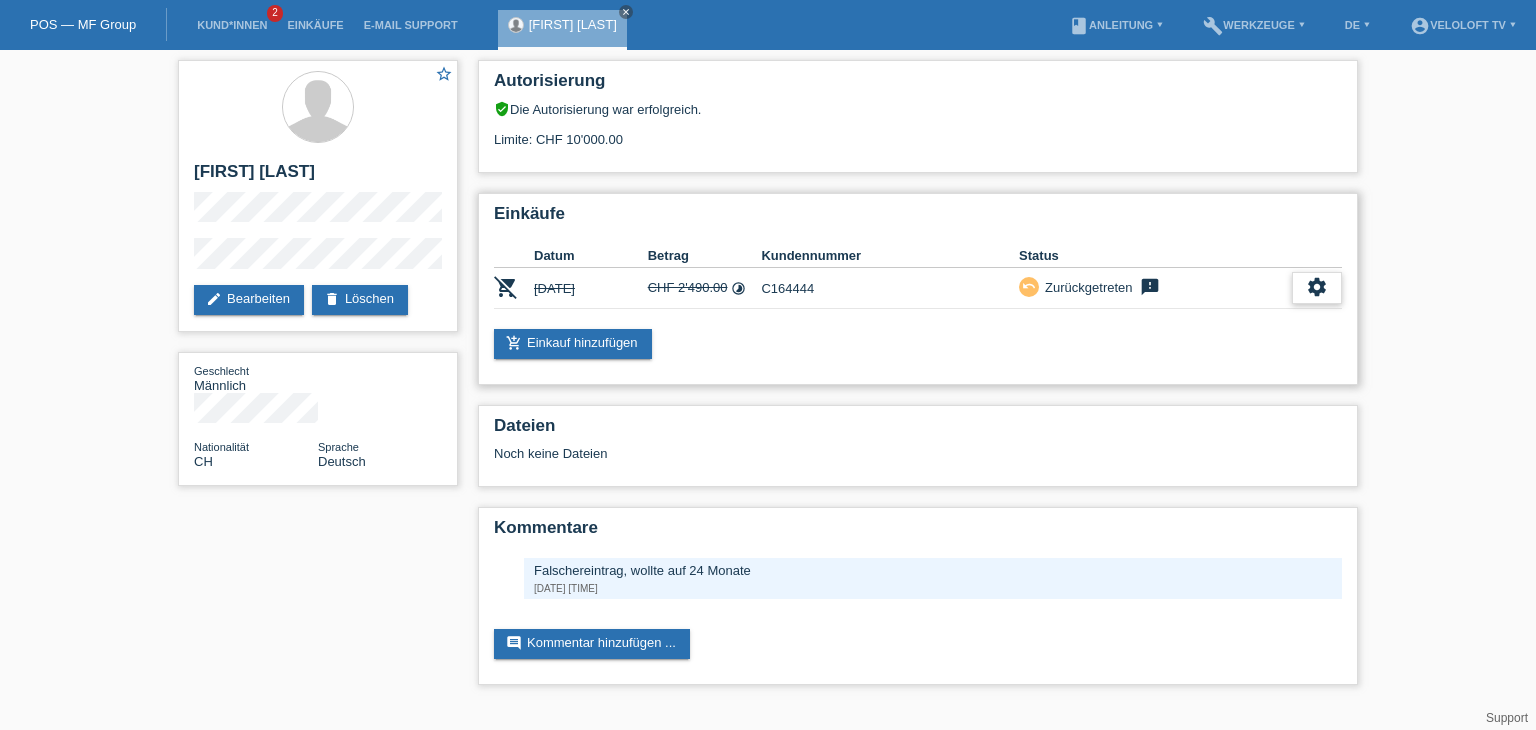click on "settings" at bounding box center (1317, 287) 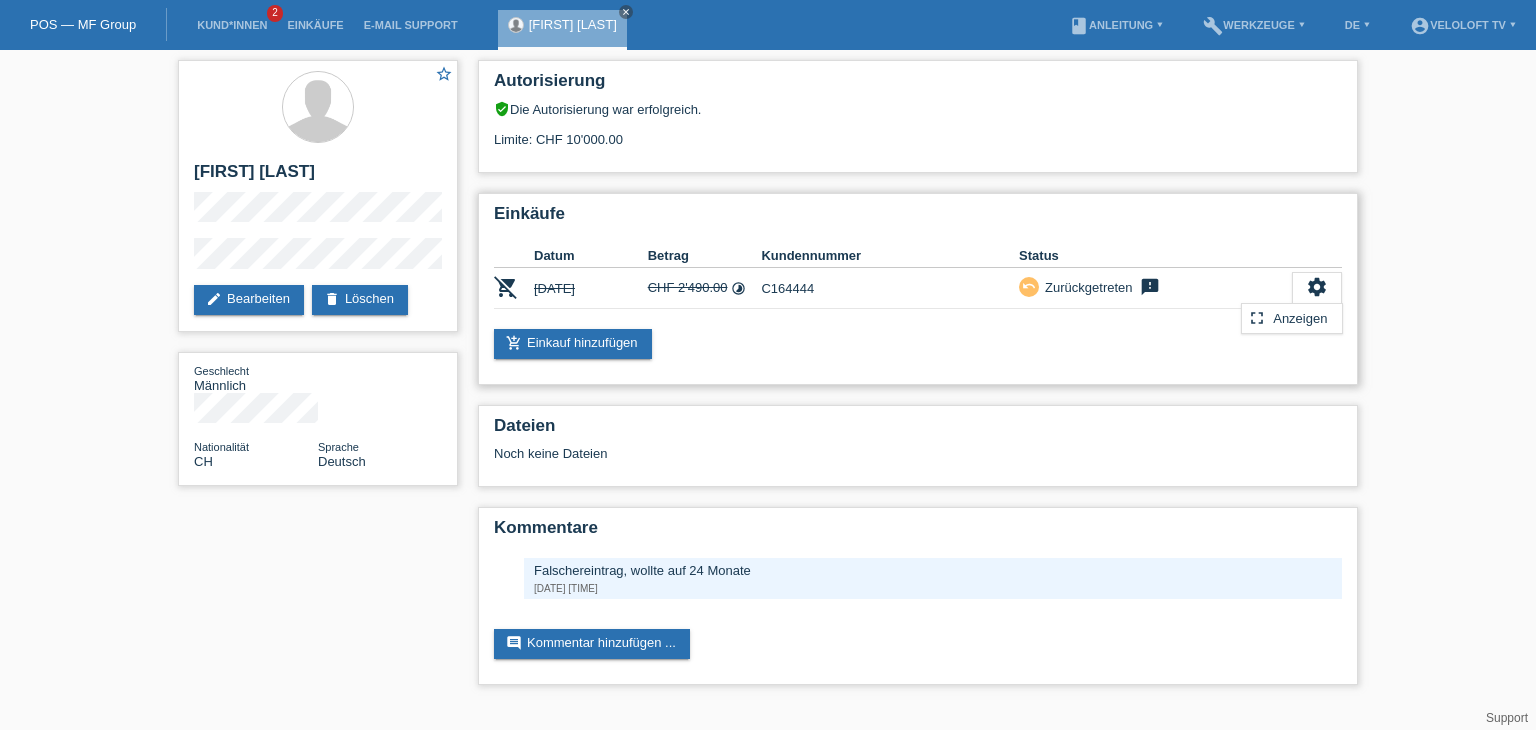 click on "Einkäufe
Datum
Betrag
Kundennummer
Status
remove_shopping_cart
03.08.2025
CHF 2'490.00                                                                     timelapse
undo feedback settings" at bounding box center [918, 289] 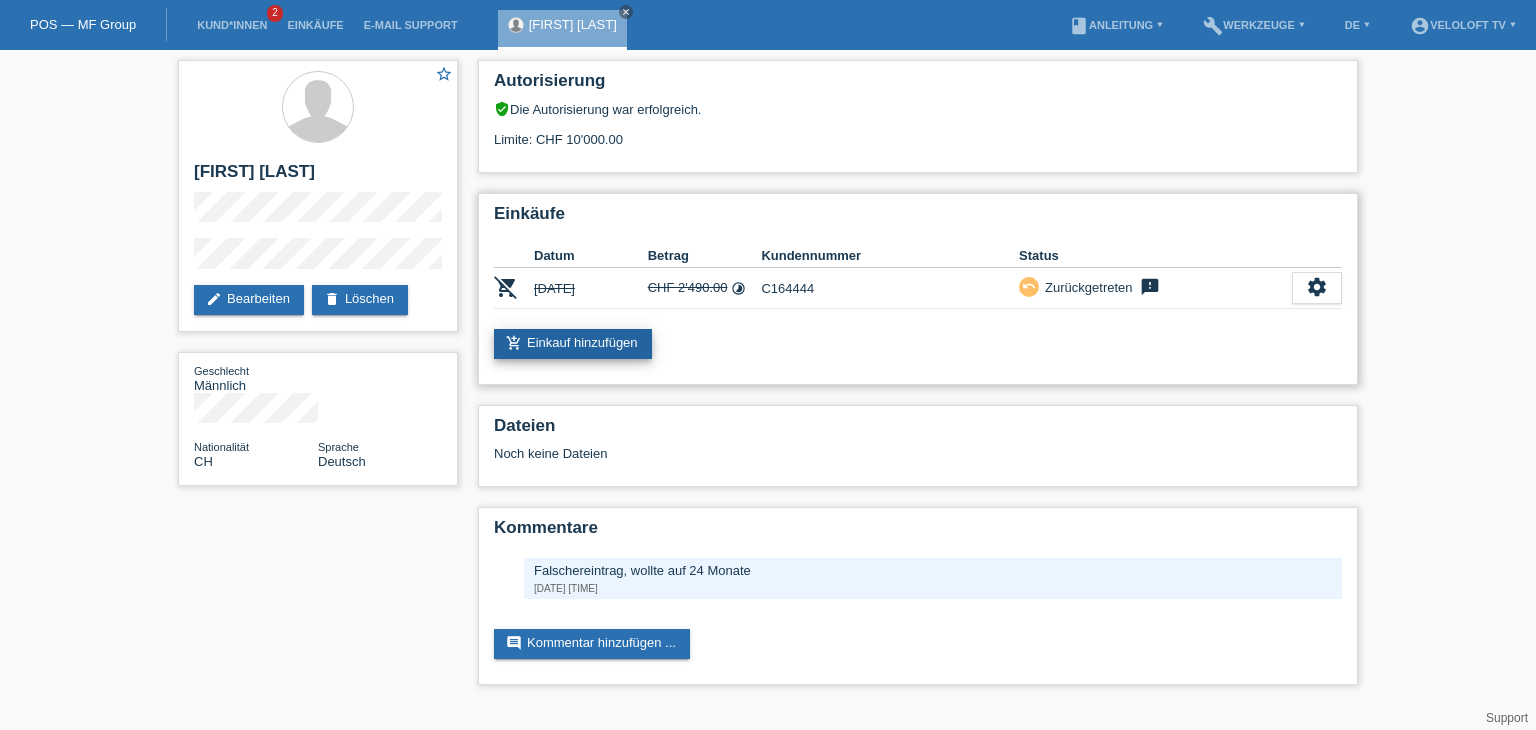 click on "add_shopping_cart  Einkauf hinzufügen" at bounding box center [573, 344] 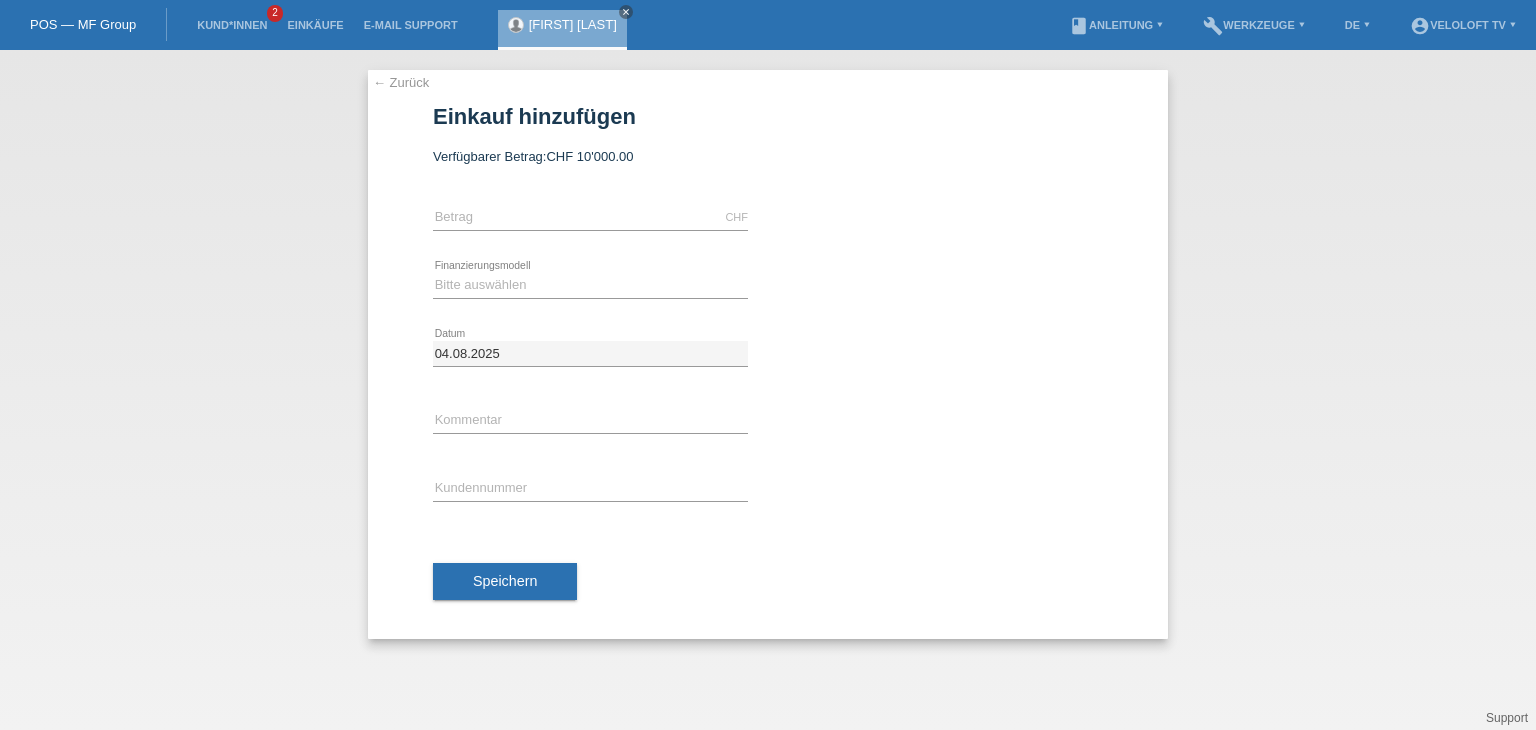 scroll, scrollTop: 0, scrollLeft: 0, axis: both 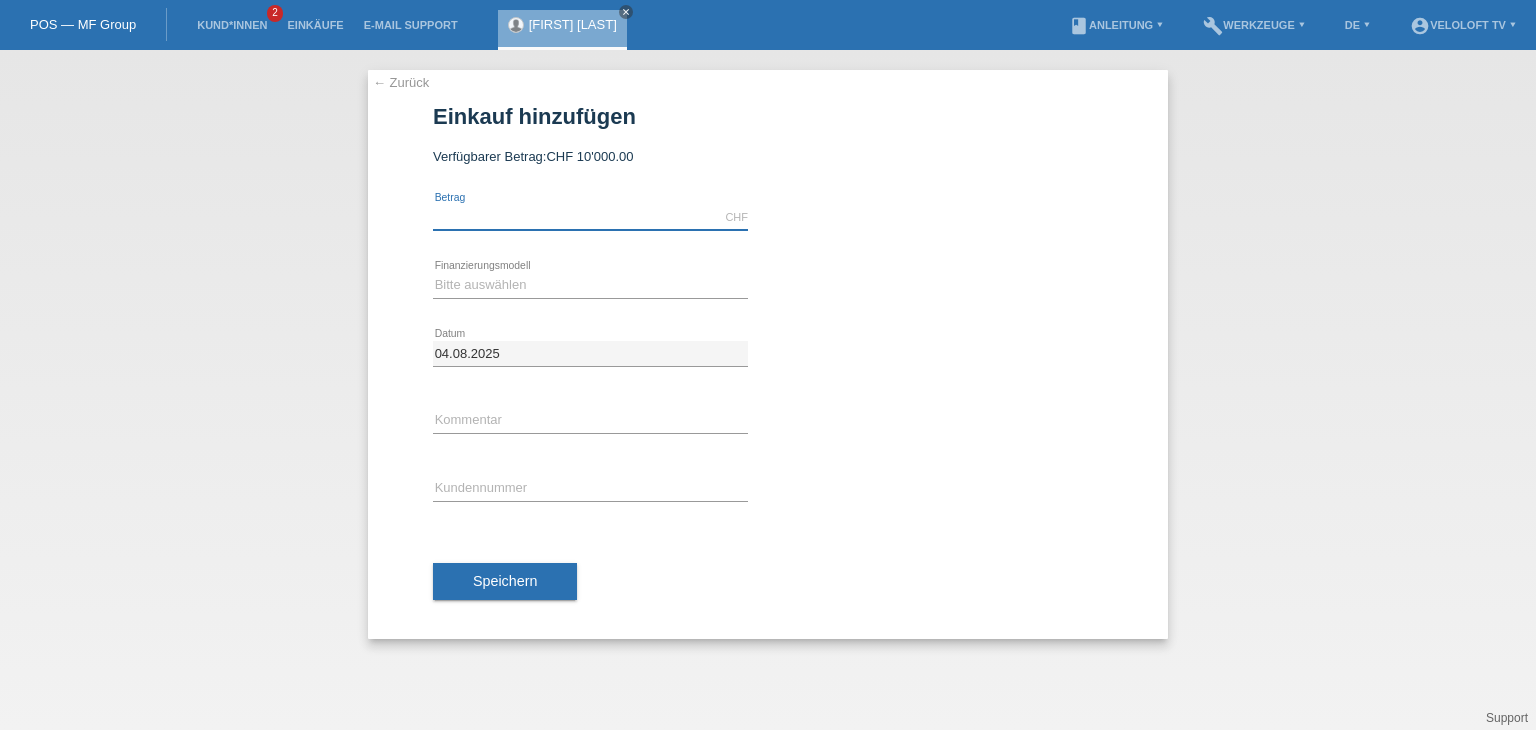 click at bounding box center (590, 217) 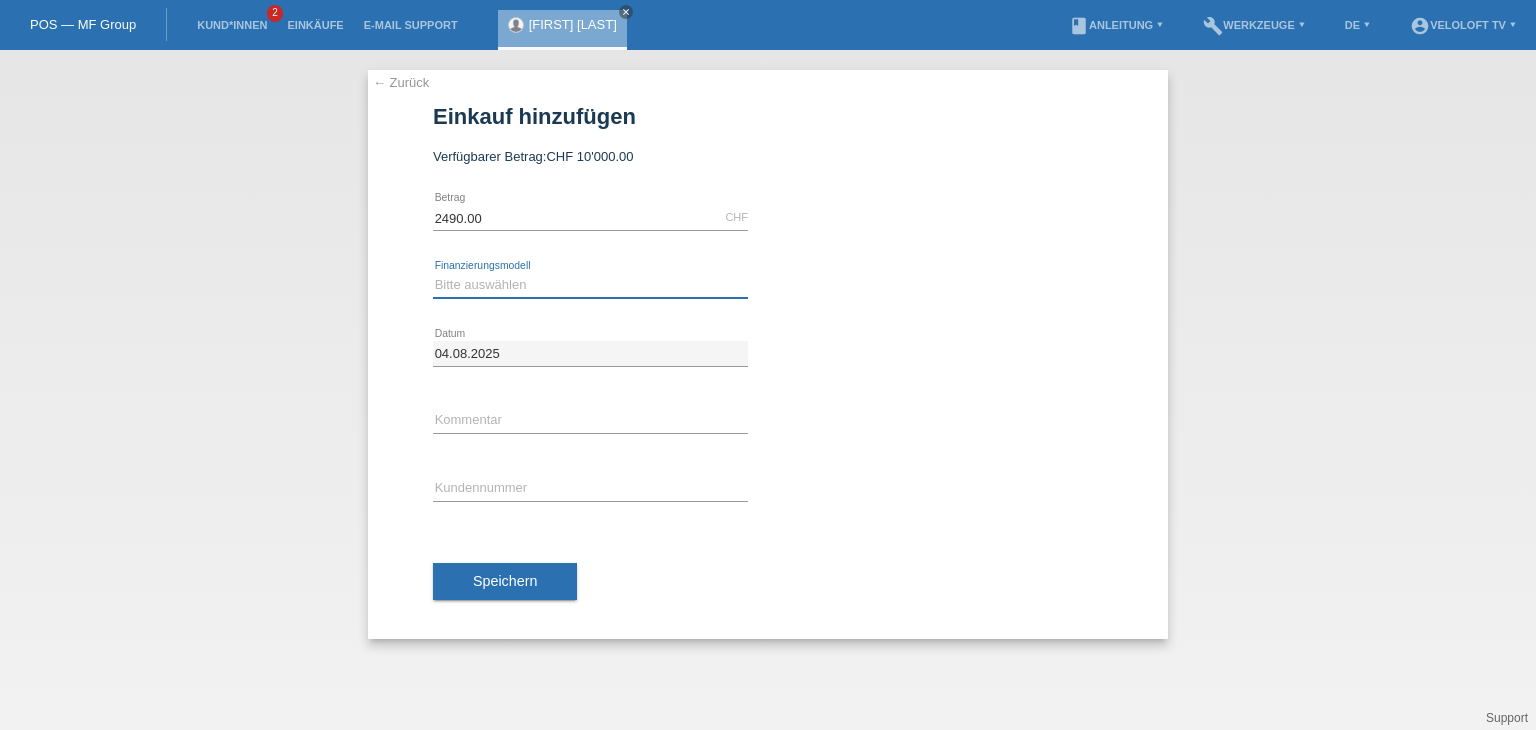 click on "Bitte auswählen
Fixe Raten
Kauf auf Rechnung mit Teilzahlungsoption" at bounding box center [590, 285] 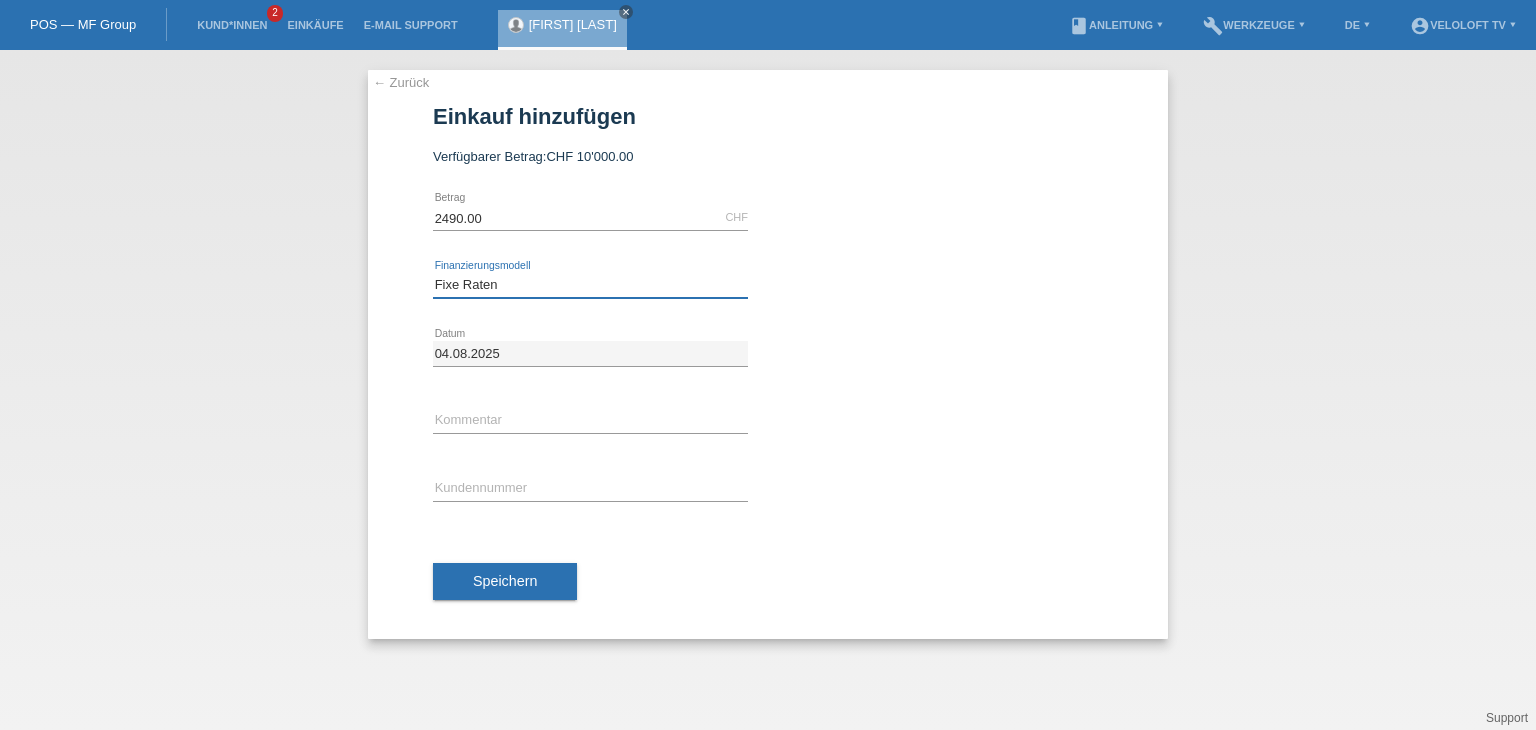 click on "Bitte auswählen
Fixe Raten
Kauf auf Rechnung mit Teilzahlungsoption" at bounding box center (590, 285) 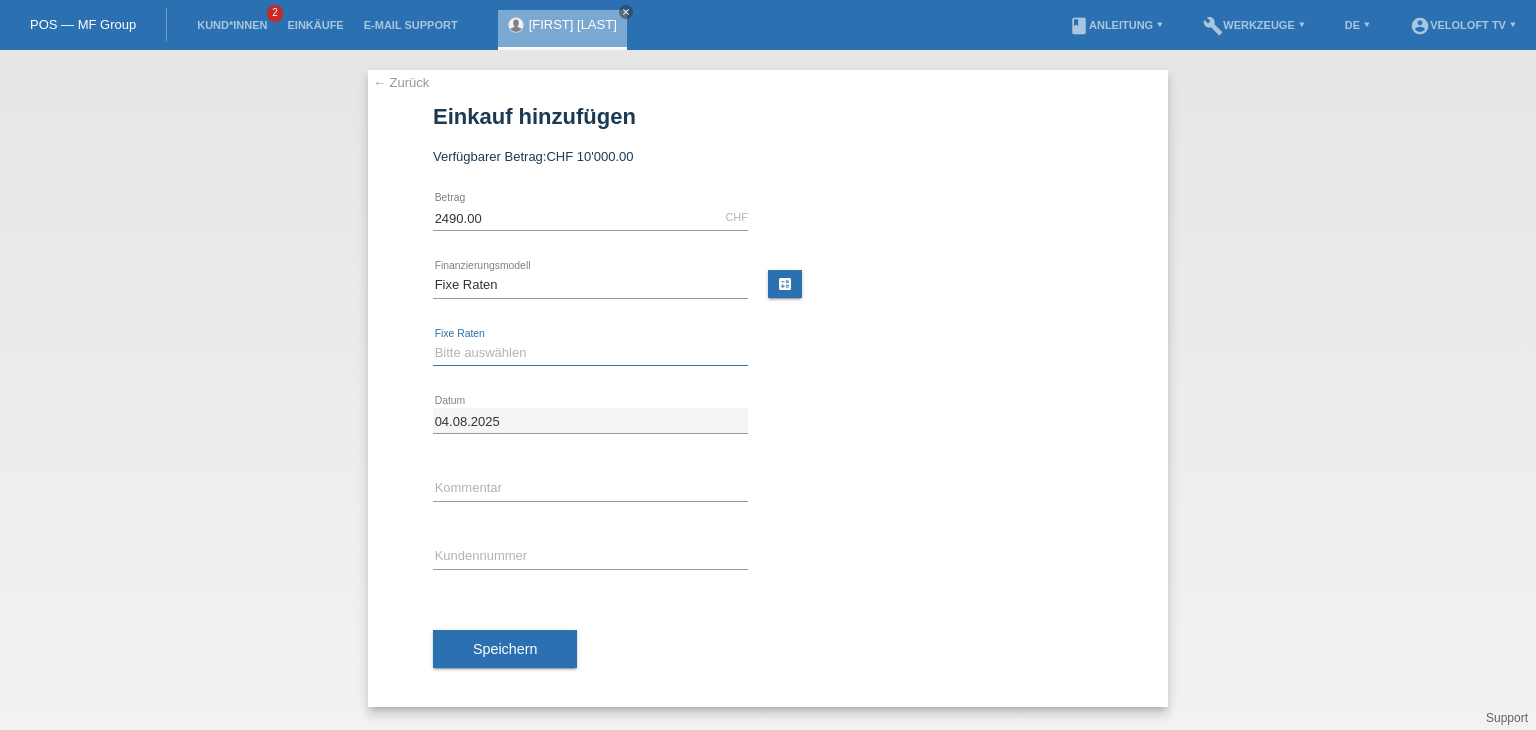 click on "Bitte auswählen
4 Raten
5 Raten
6 Raten
7 Raten
8 Raten
9 Raten
10 Raten
11 Raten" at bounding box center [590, 353] 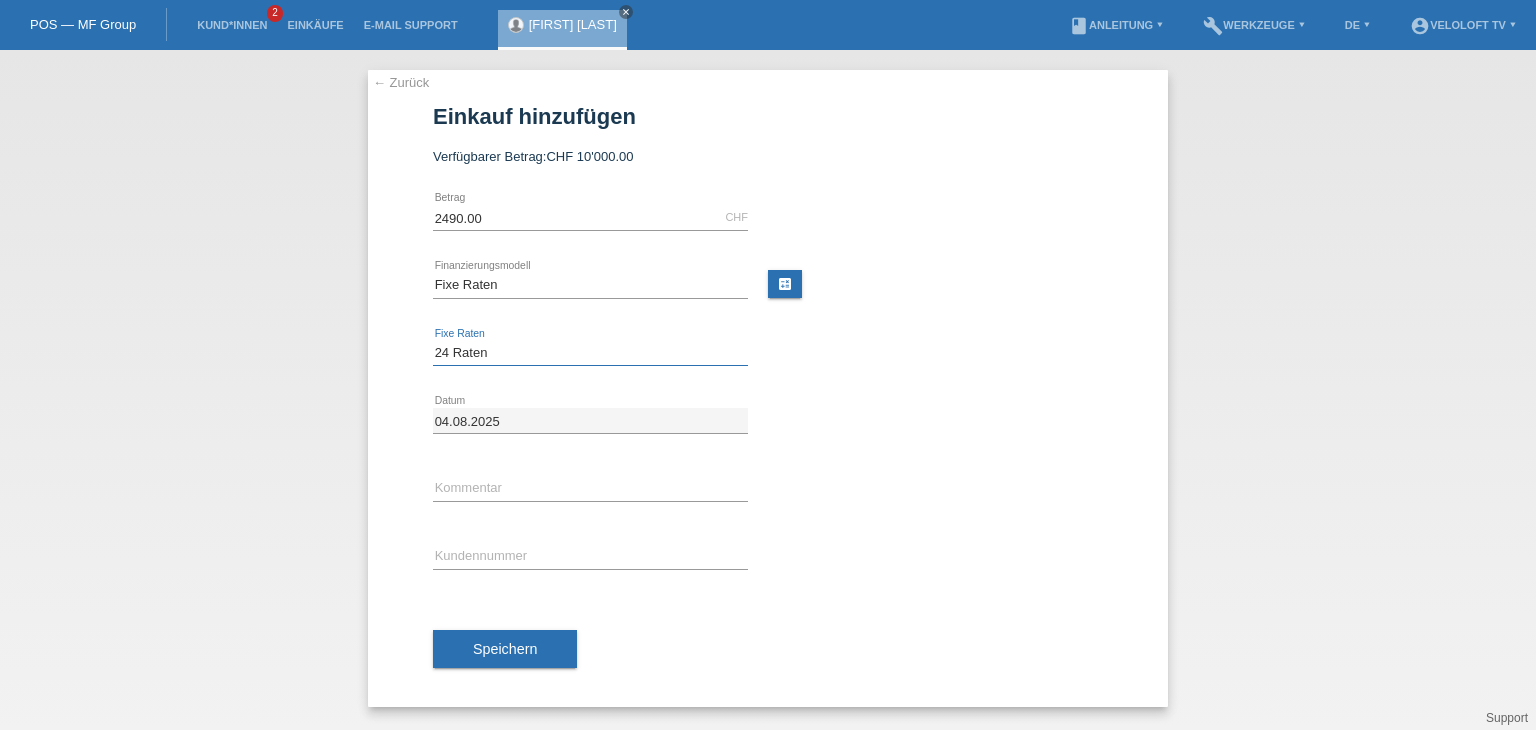 click on "Bitte auswählen
4 Raten
5 Raten
6 Raten
7 Raten
8 Raten
9 Raten
10 Raten
11 Raten" at bounding box center [590, 353] 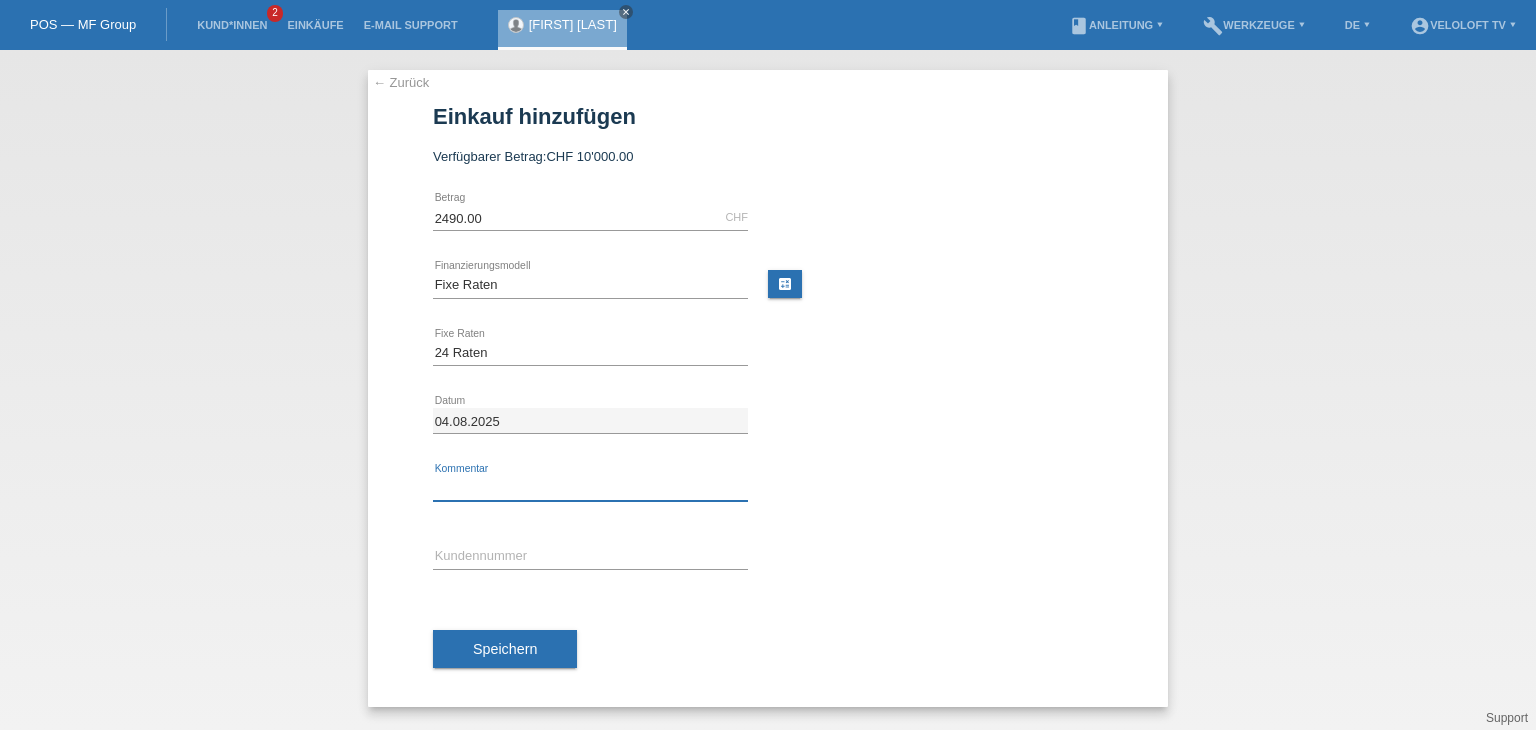 click at bounding box center (590, 488) 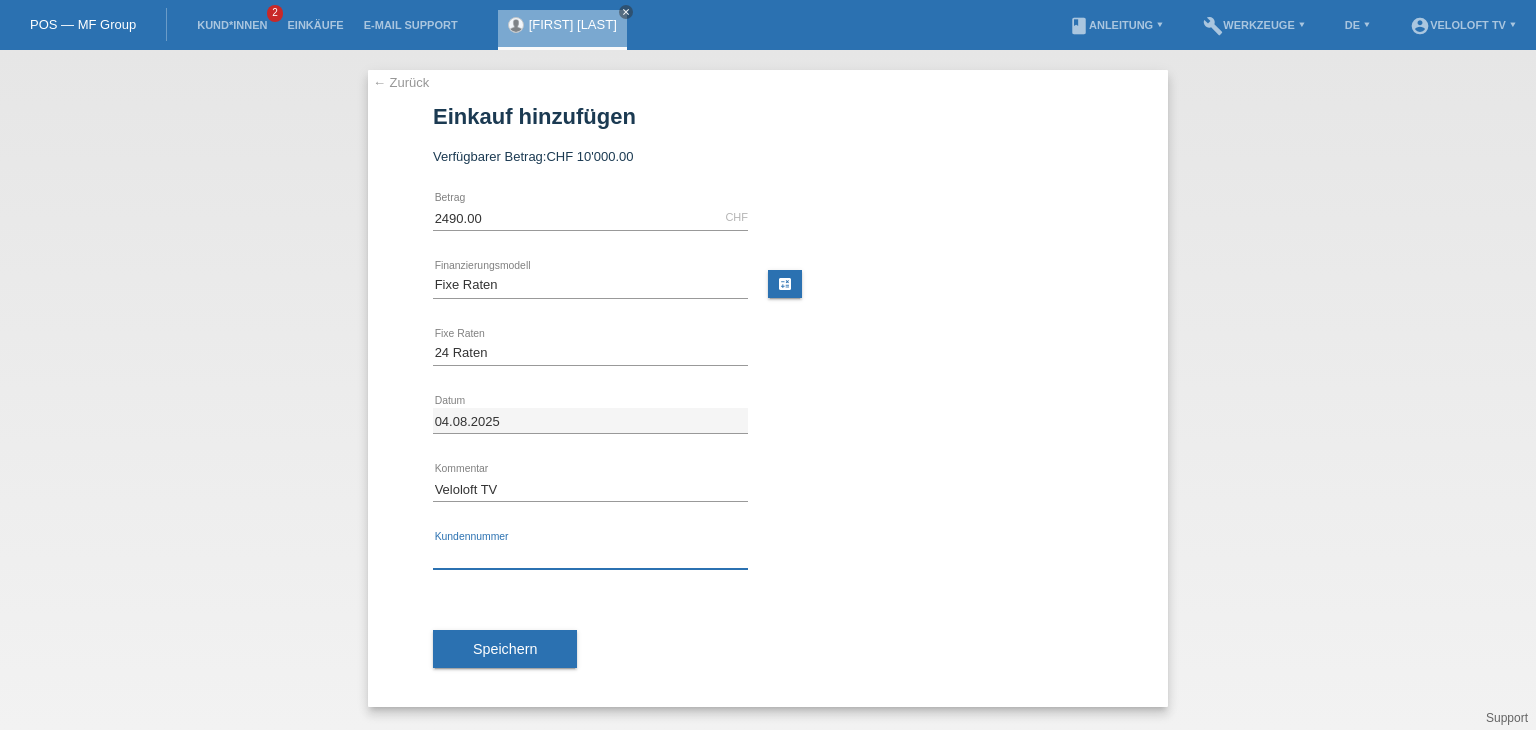 click at bounding box center [590, 556] 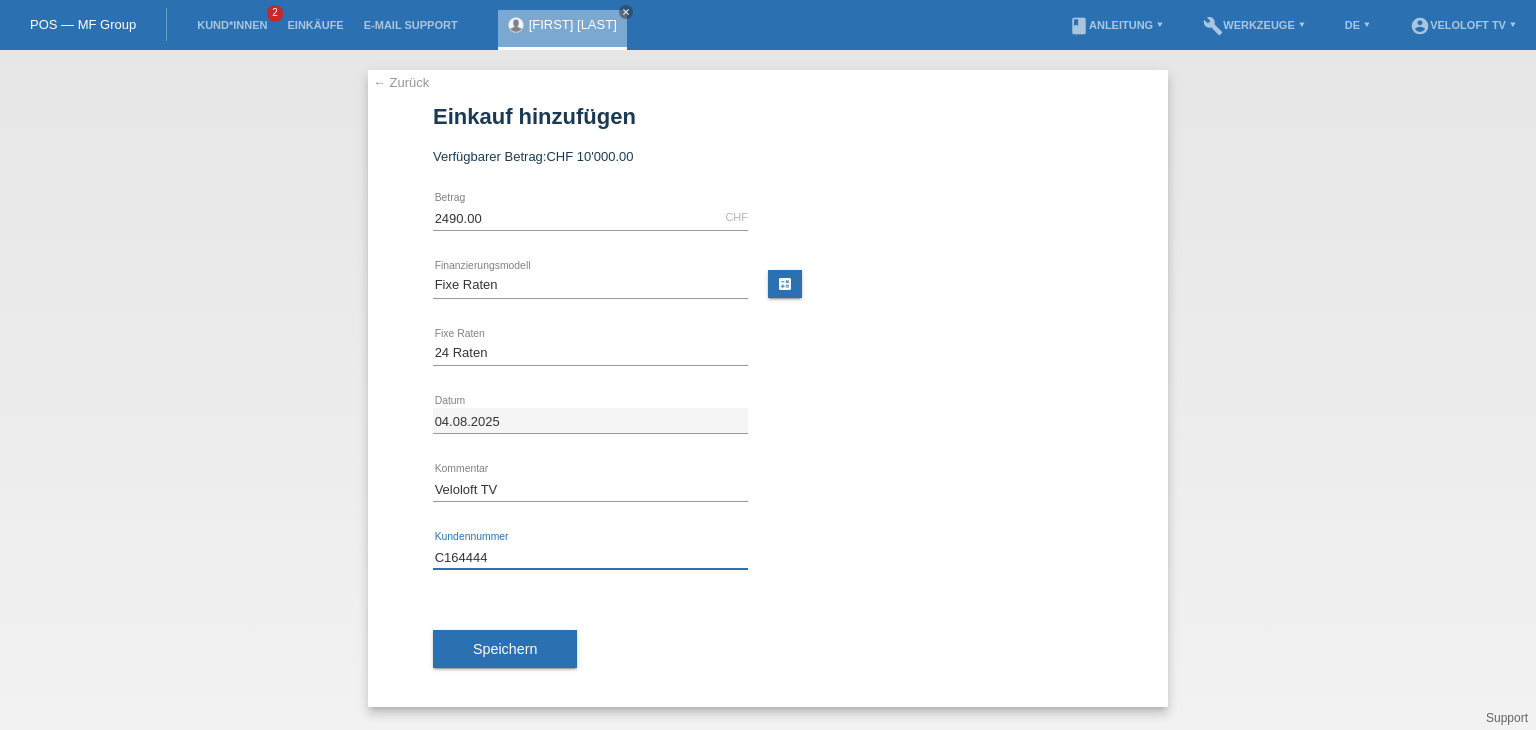 type on "C164444" 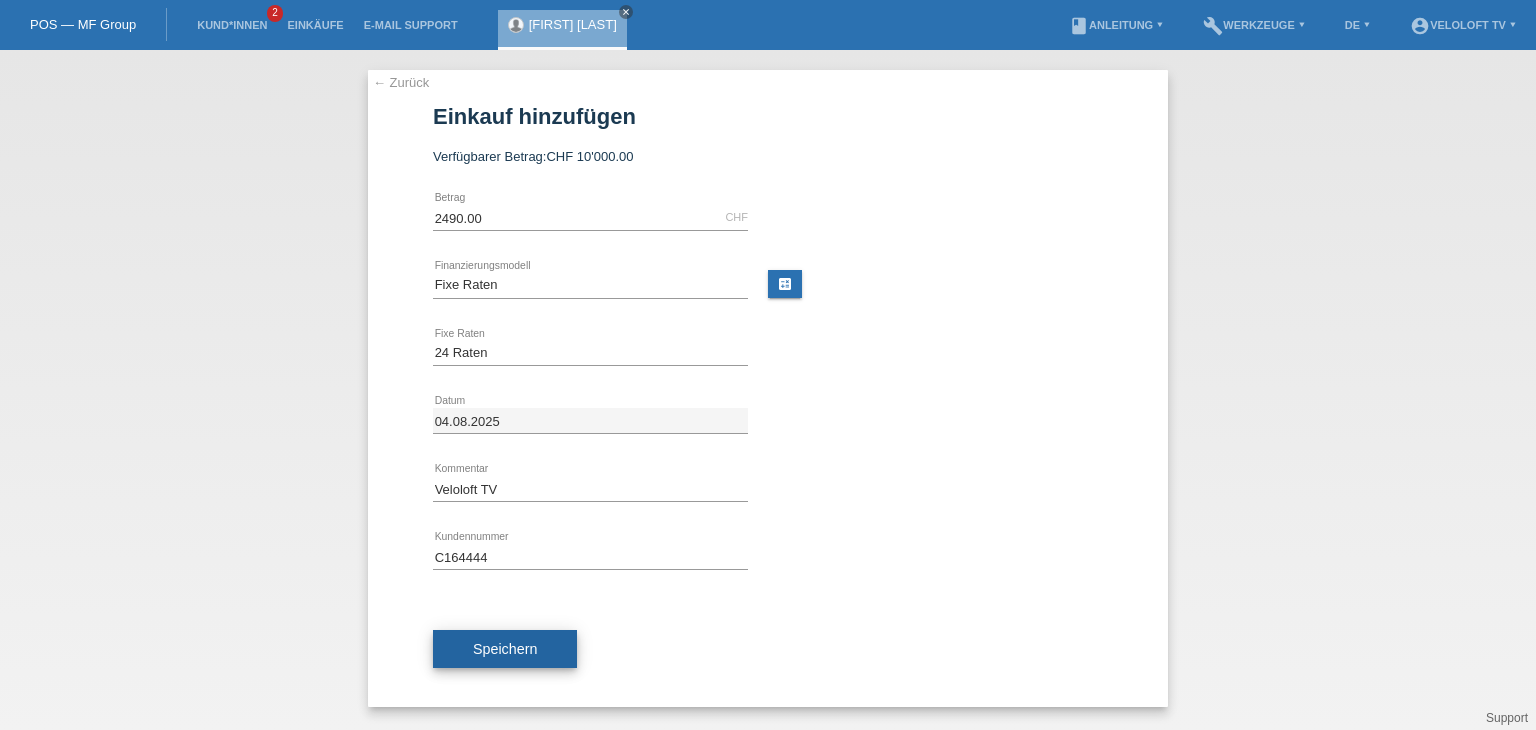 click on "Speichern" at bounding box center [505, 649] 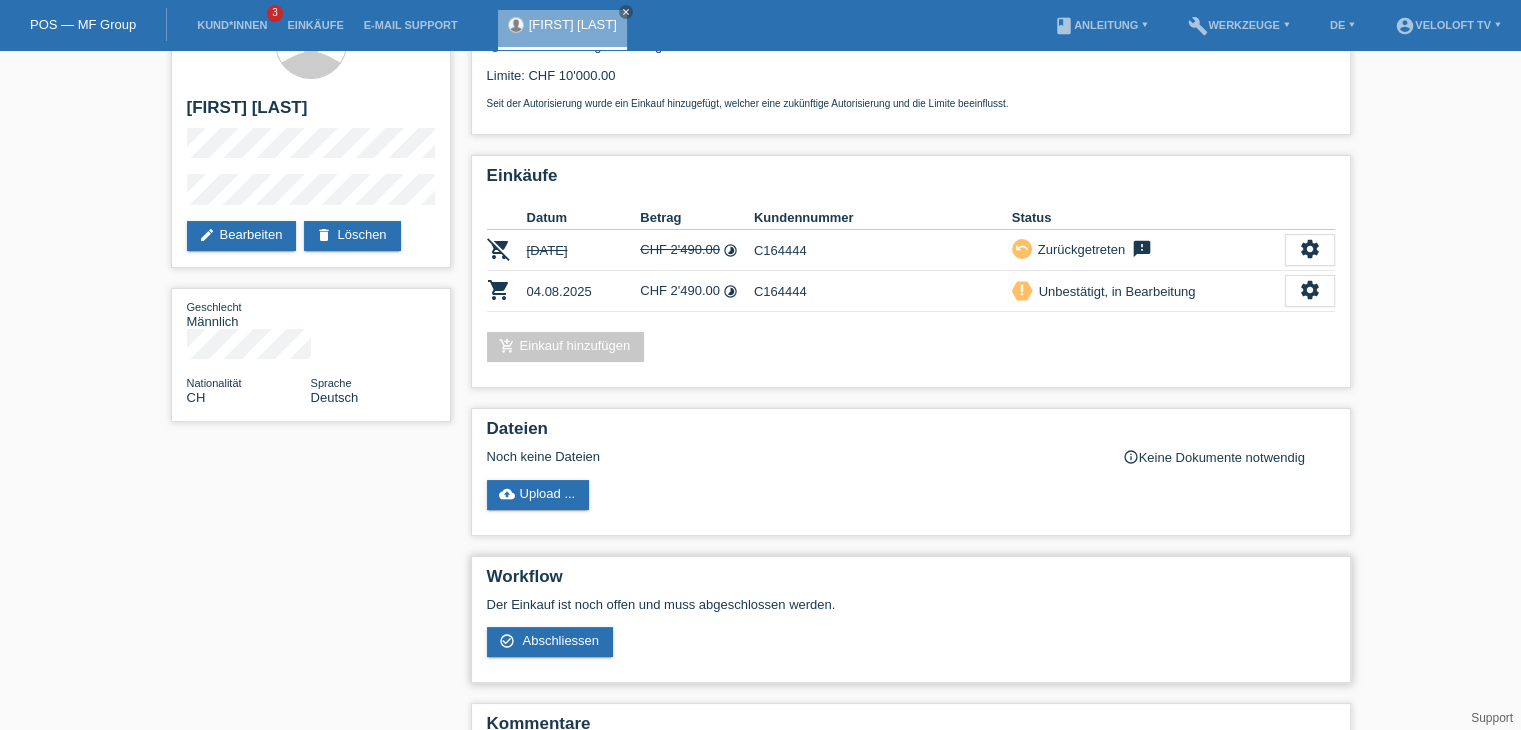 scroll, scrollTop: 100, scrollLeft: 0, axis: vertical 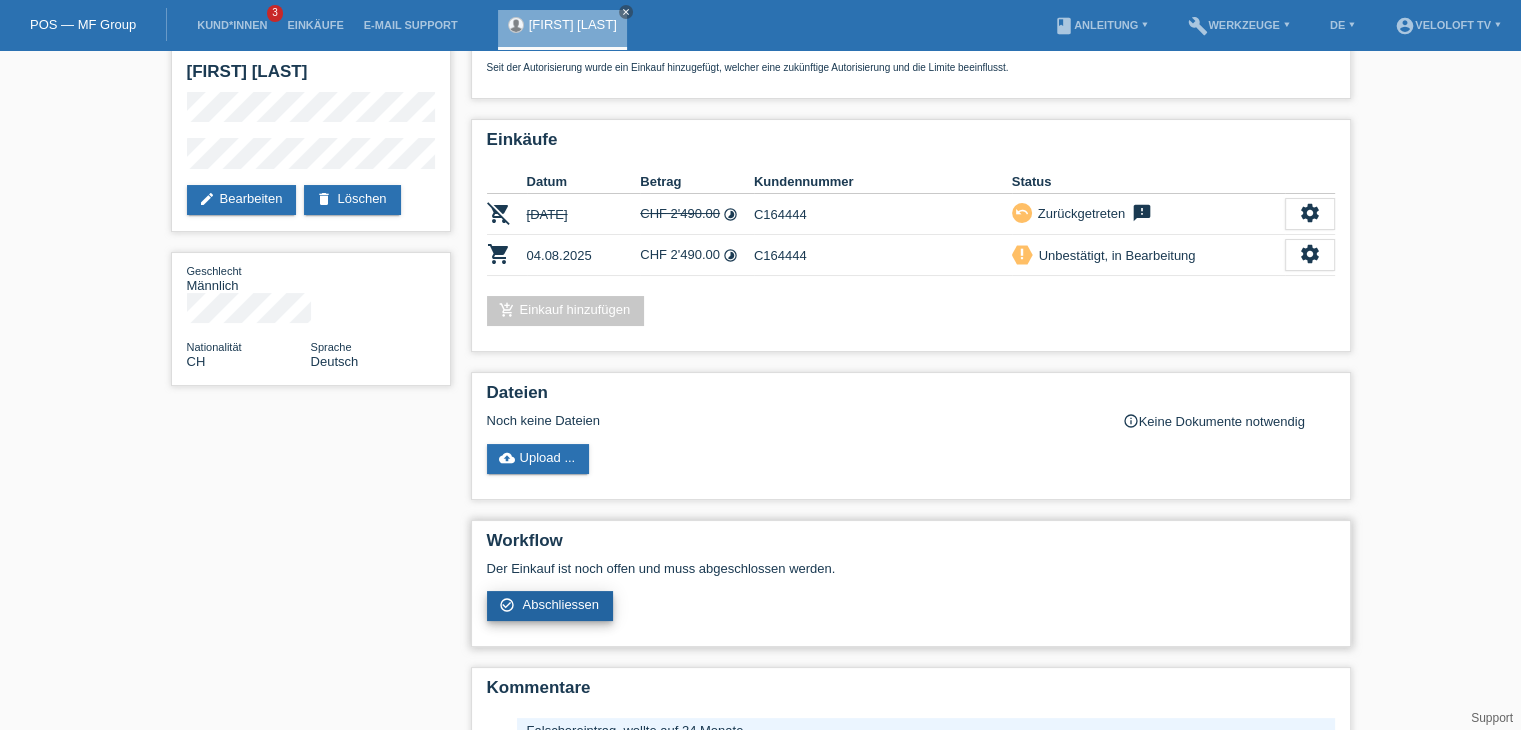 click on "Abschliessen" at bounding box center [560, 604] 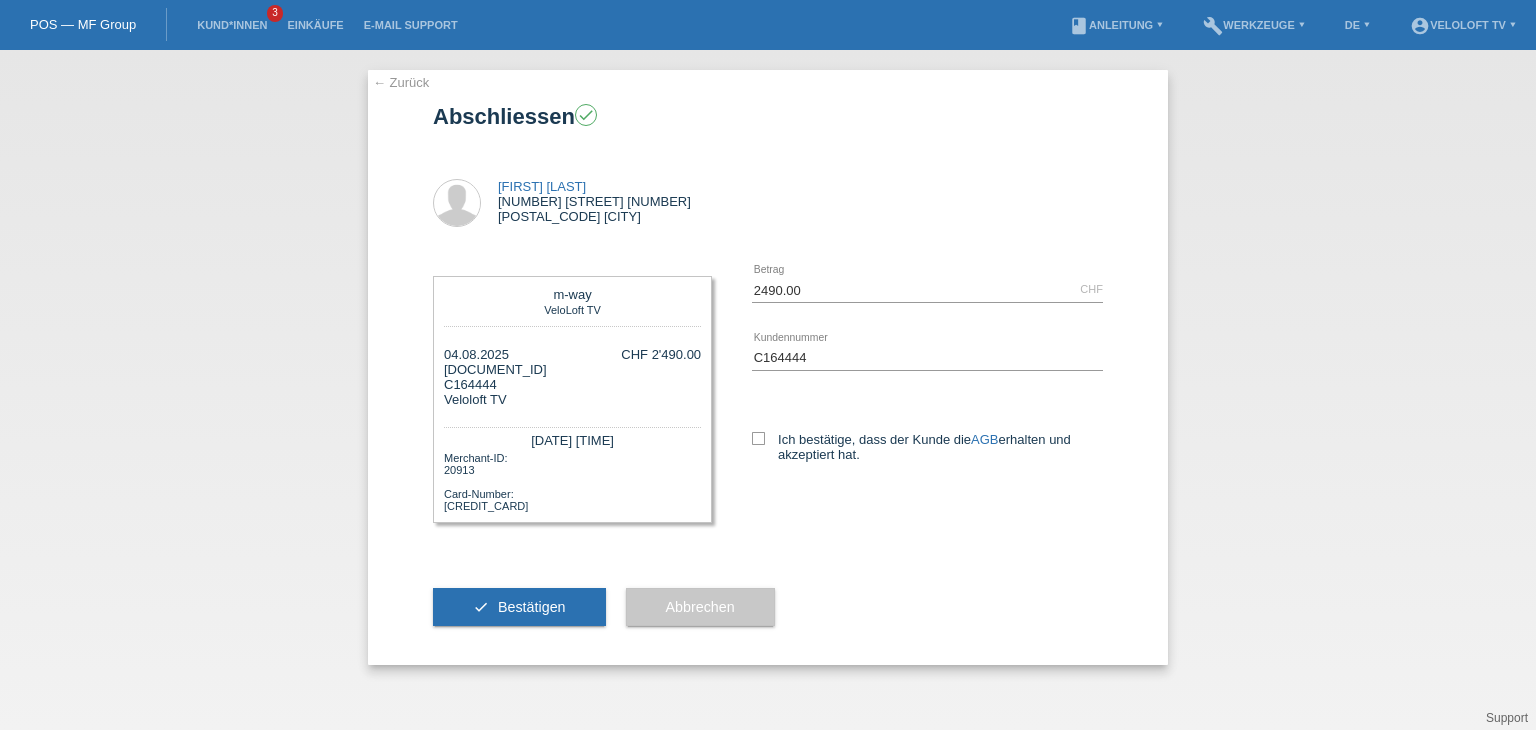 scroll, scrollTop: 0, scrollLeft: 0, axis: both 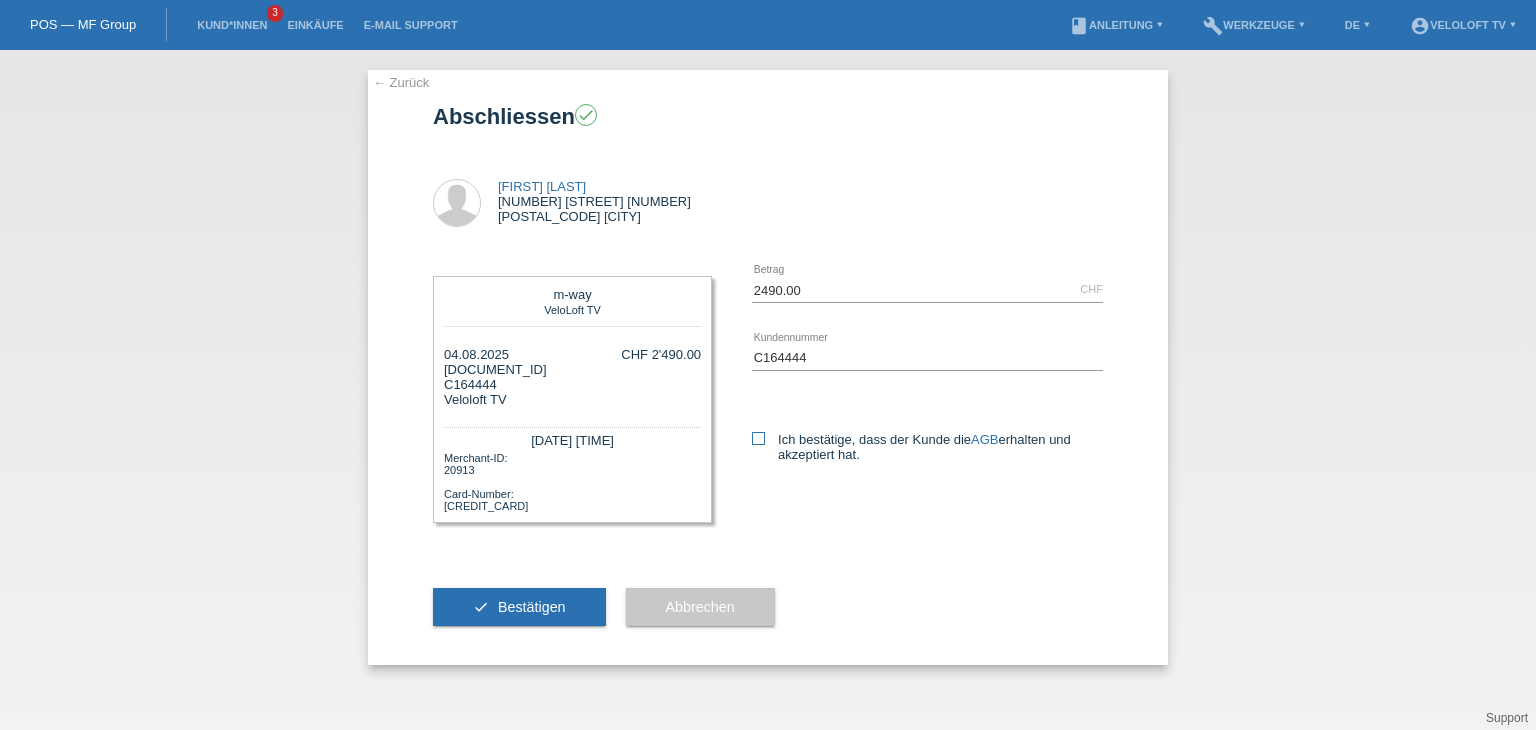 click at bounding box center [758, 438] 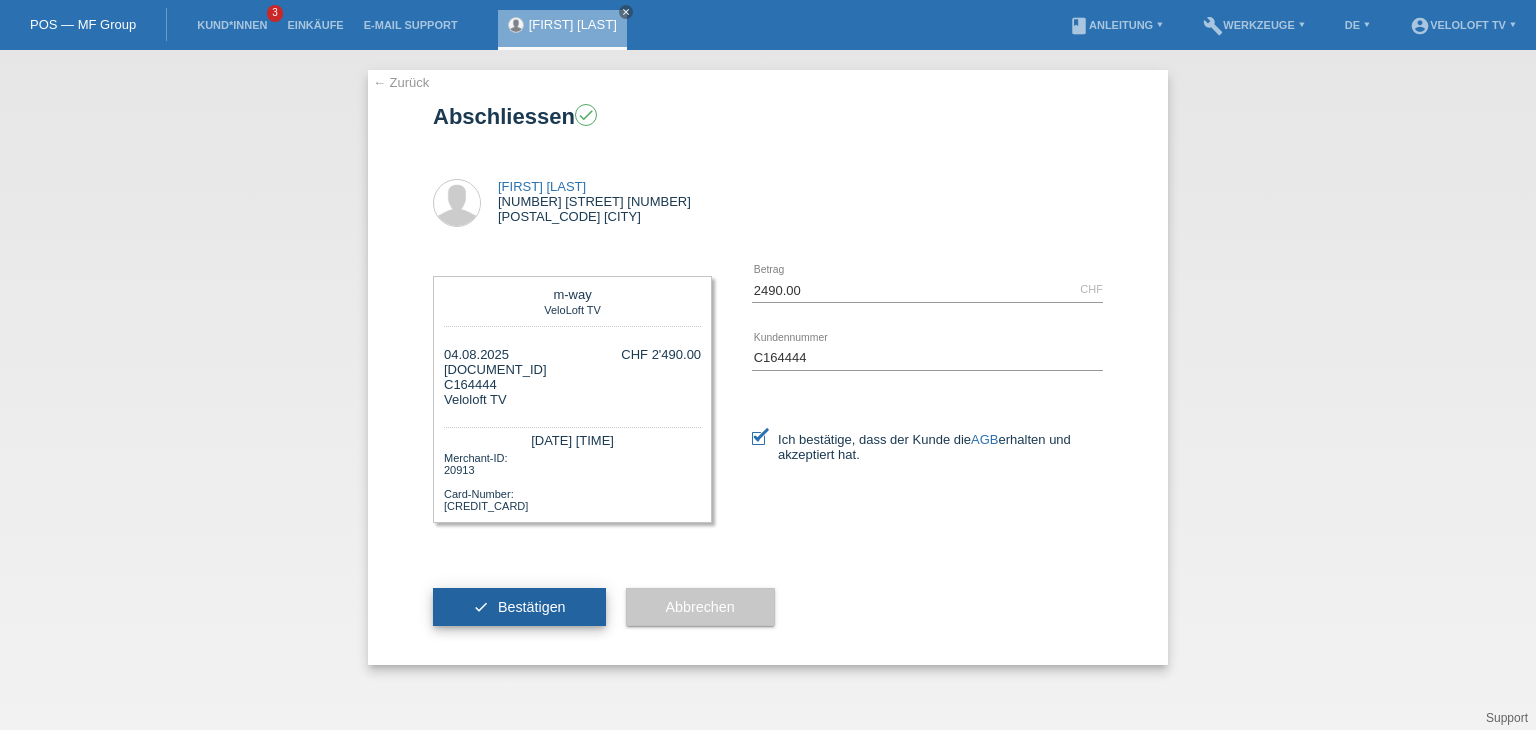 click on "check   Bestätigen" at bounding box center (519, 607) 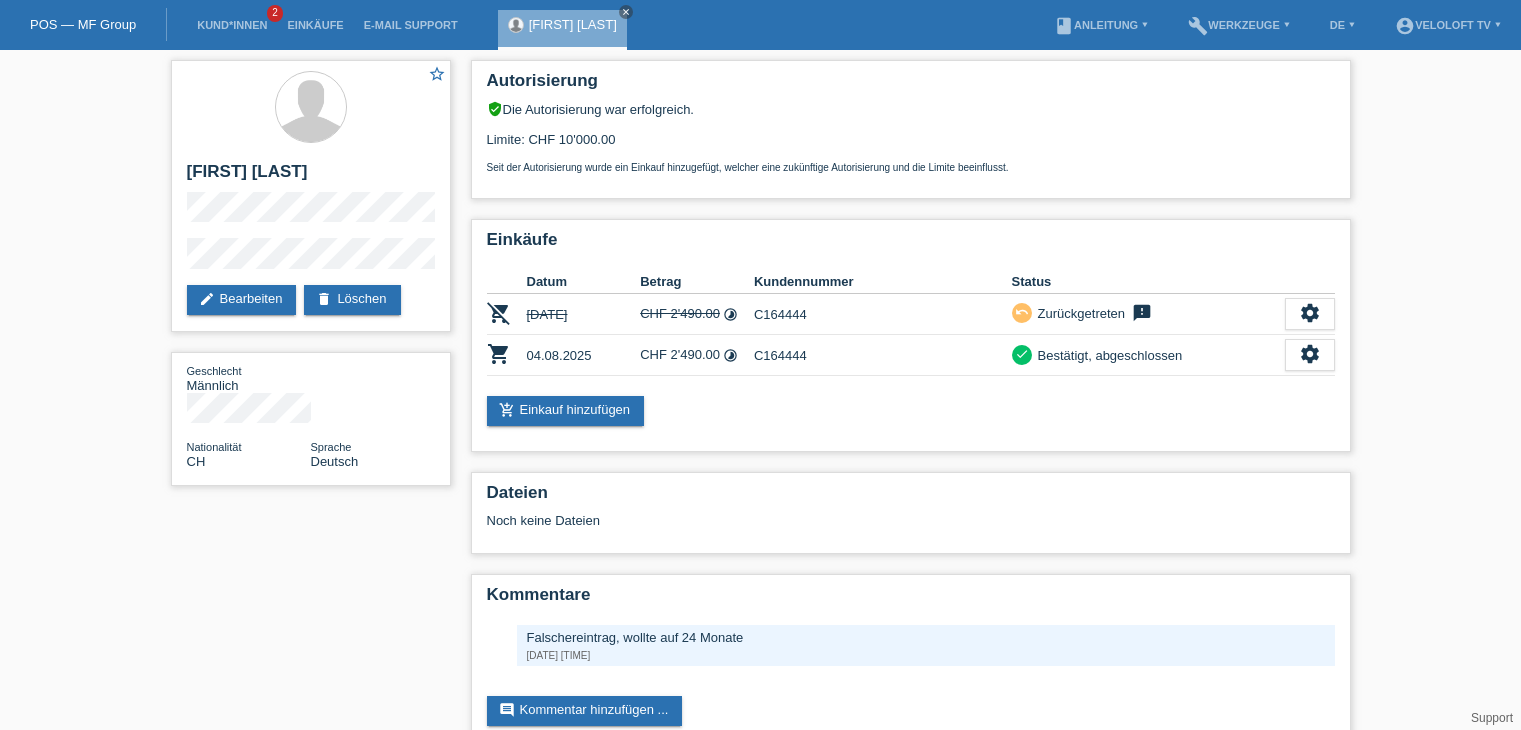 scroll, scrollTop: 0, scrollLeft: 0, axis: both 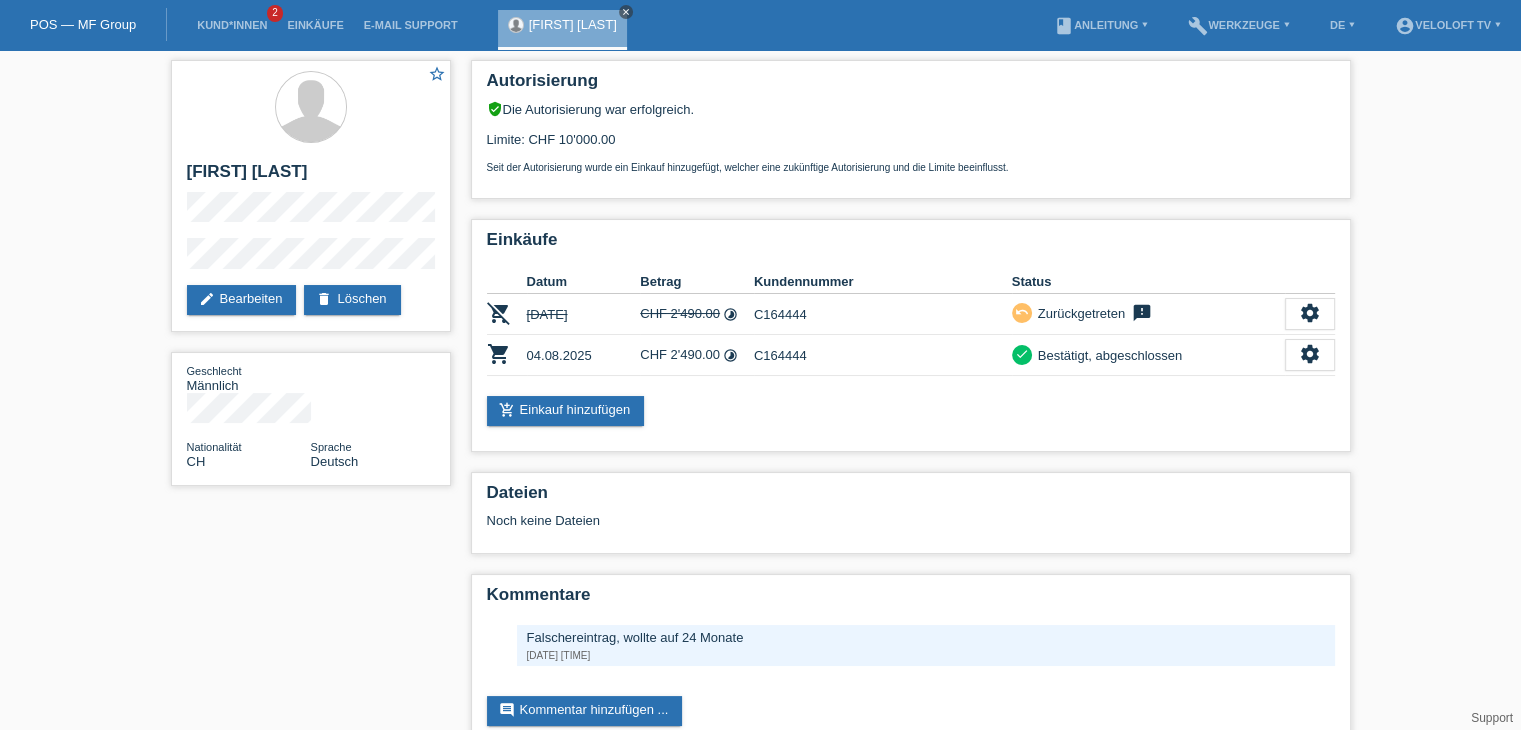 click on "close" at bounding box center (626, 12) 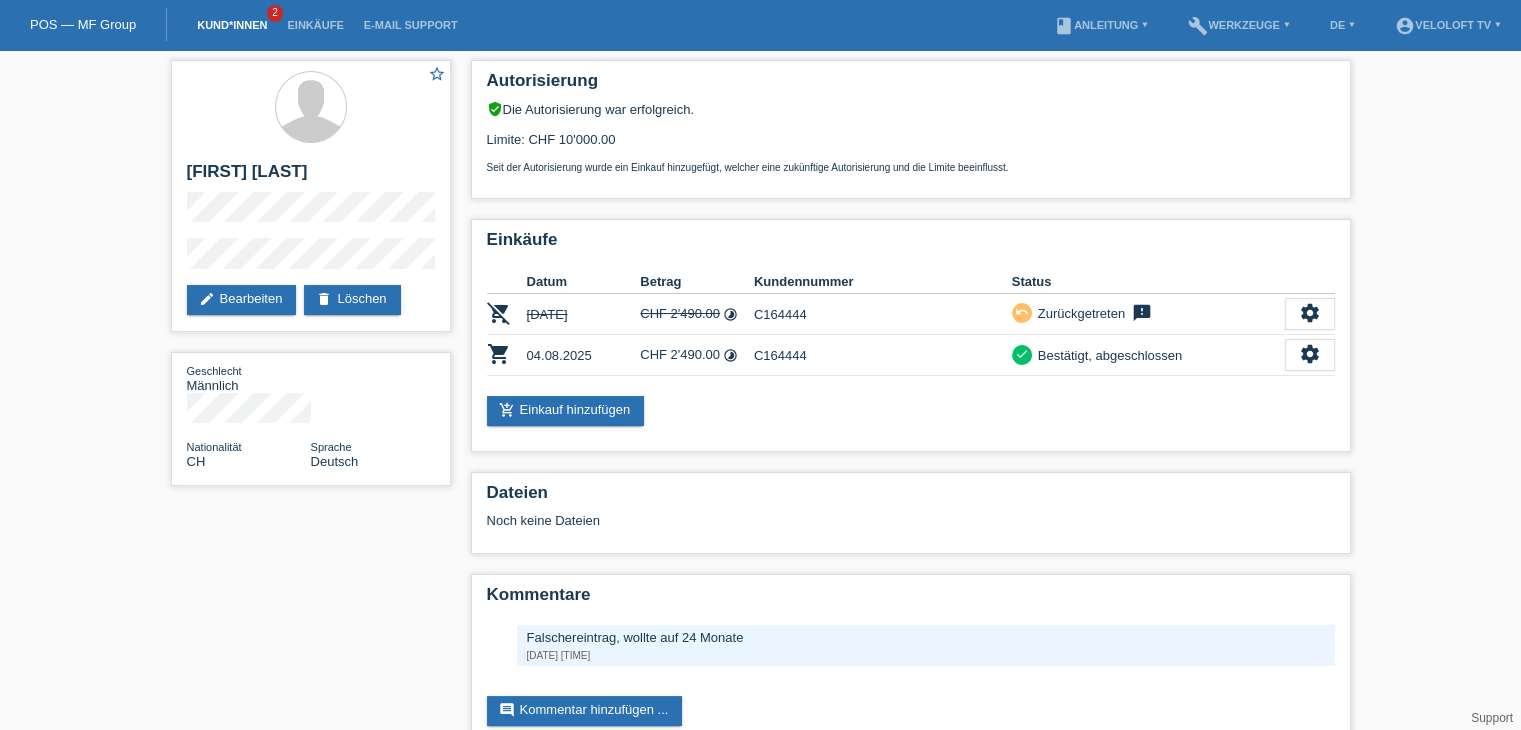 click on "Kund*innen" at bounding box center [232, 25] 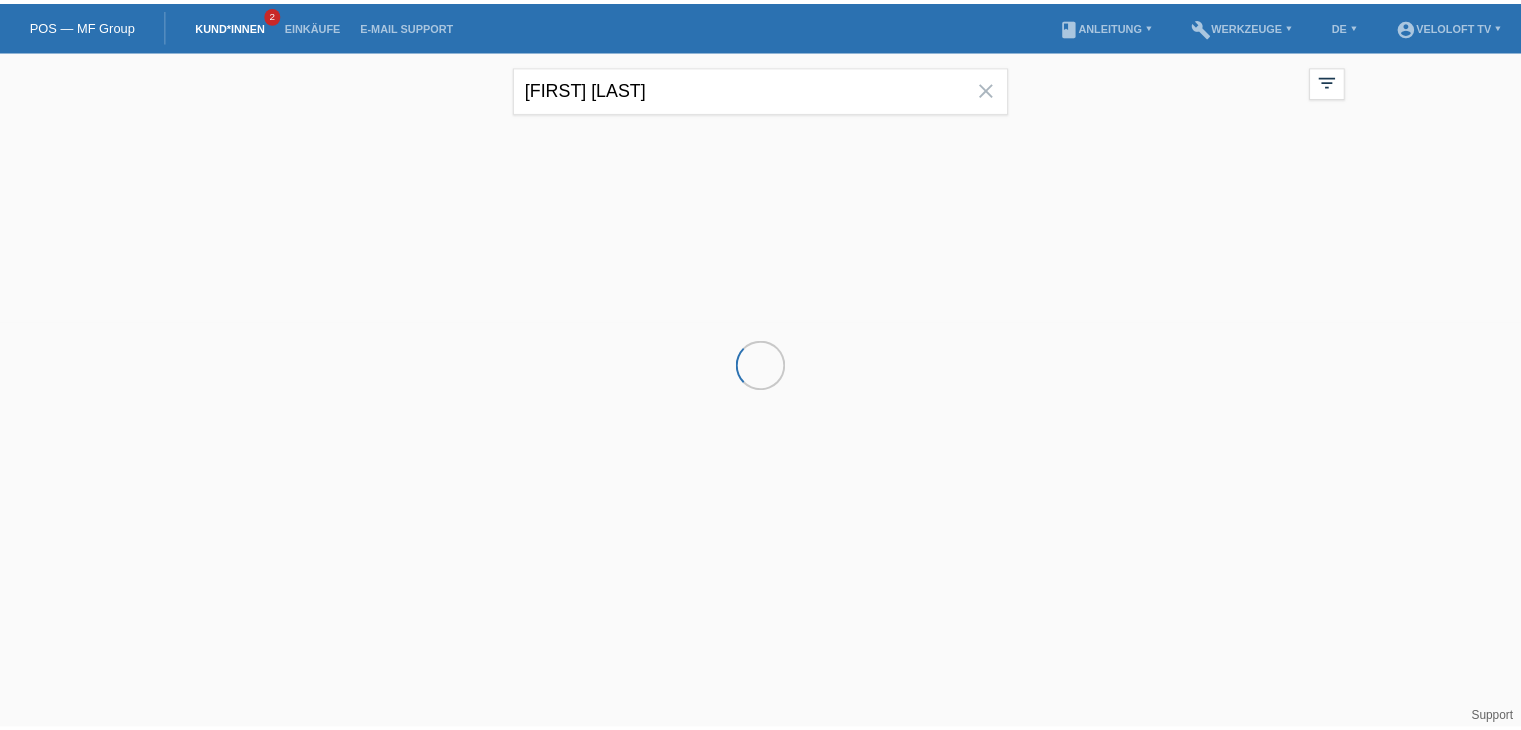 scroll, scrollTop: 0, scrollLeft: 0, axis: both 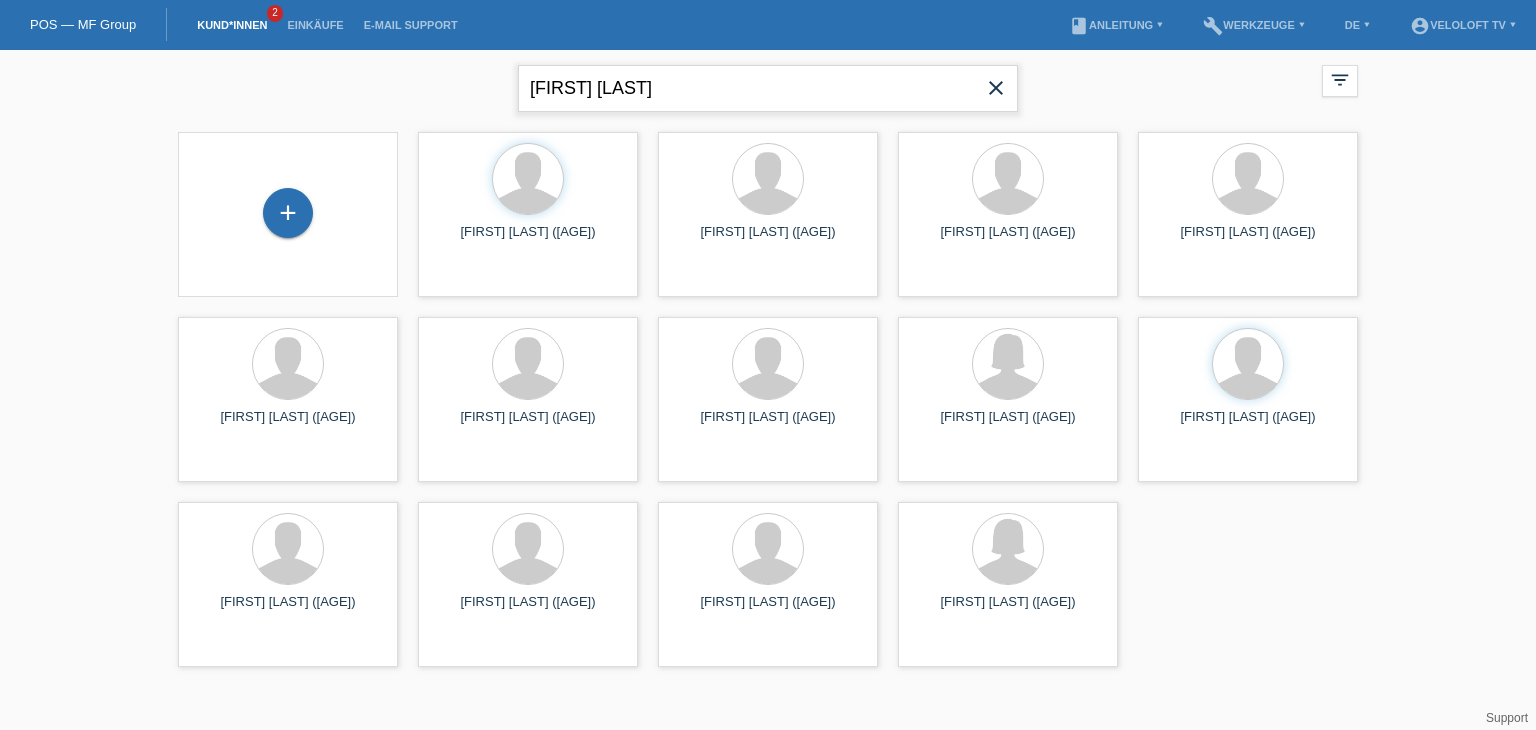 click on "Rene Ackermann" at bounding box center (768, 88) 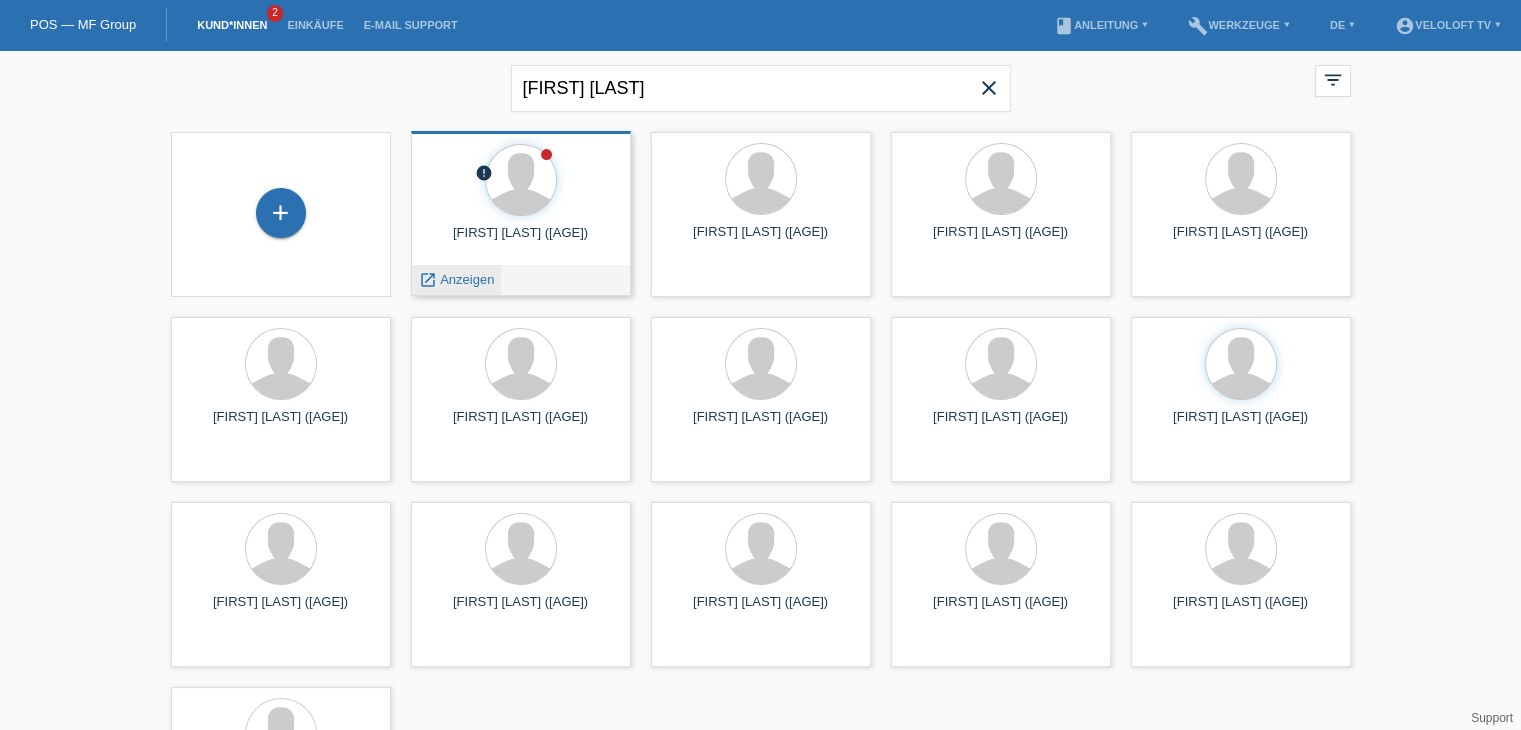 click on "Anzeigen" at bounding box center (467, 279) 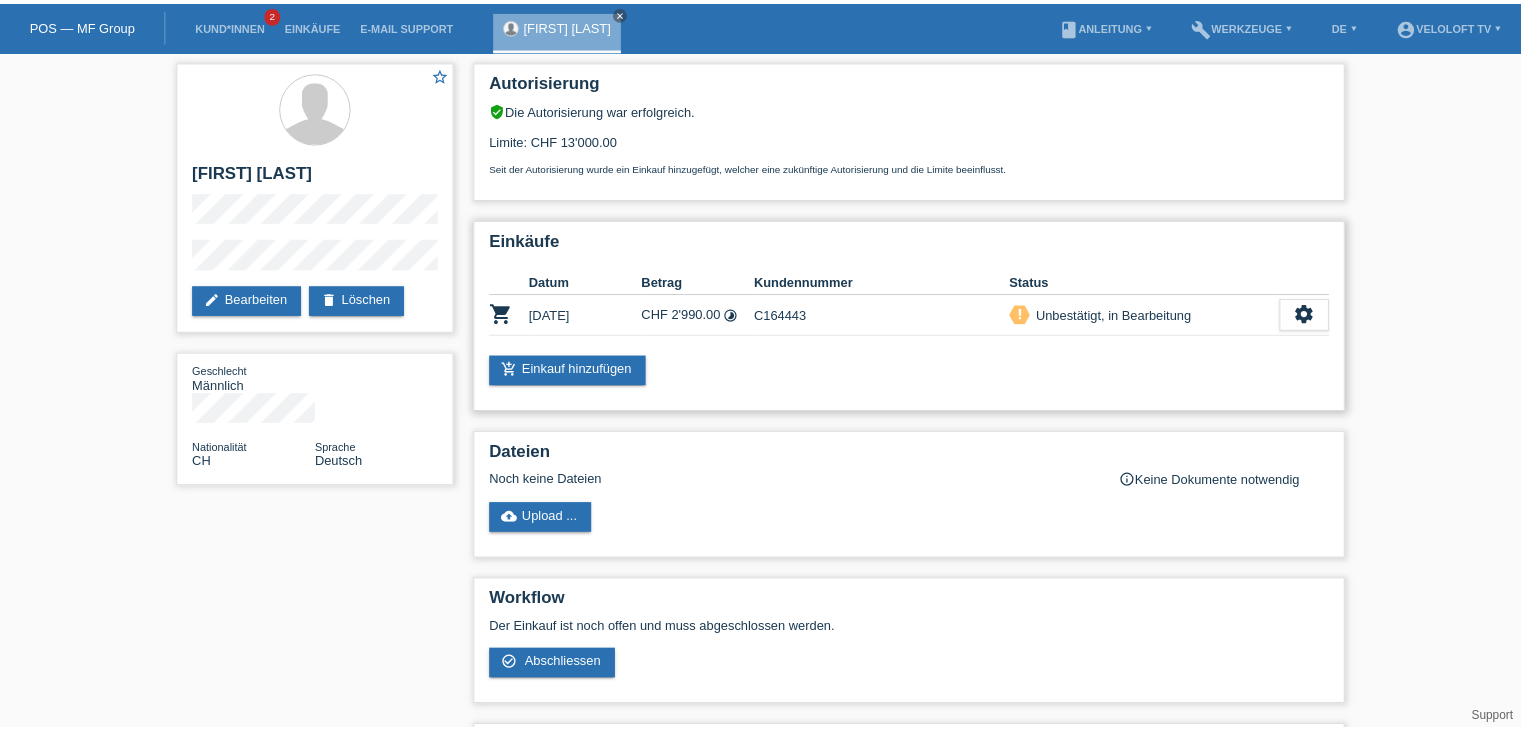 scroll, scrollTop: 0, scrollLeft: 0, axis: both 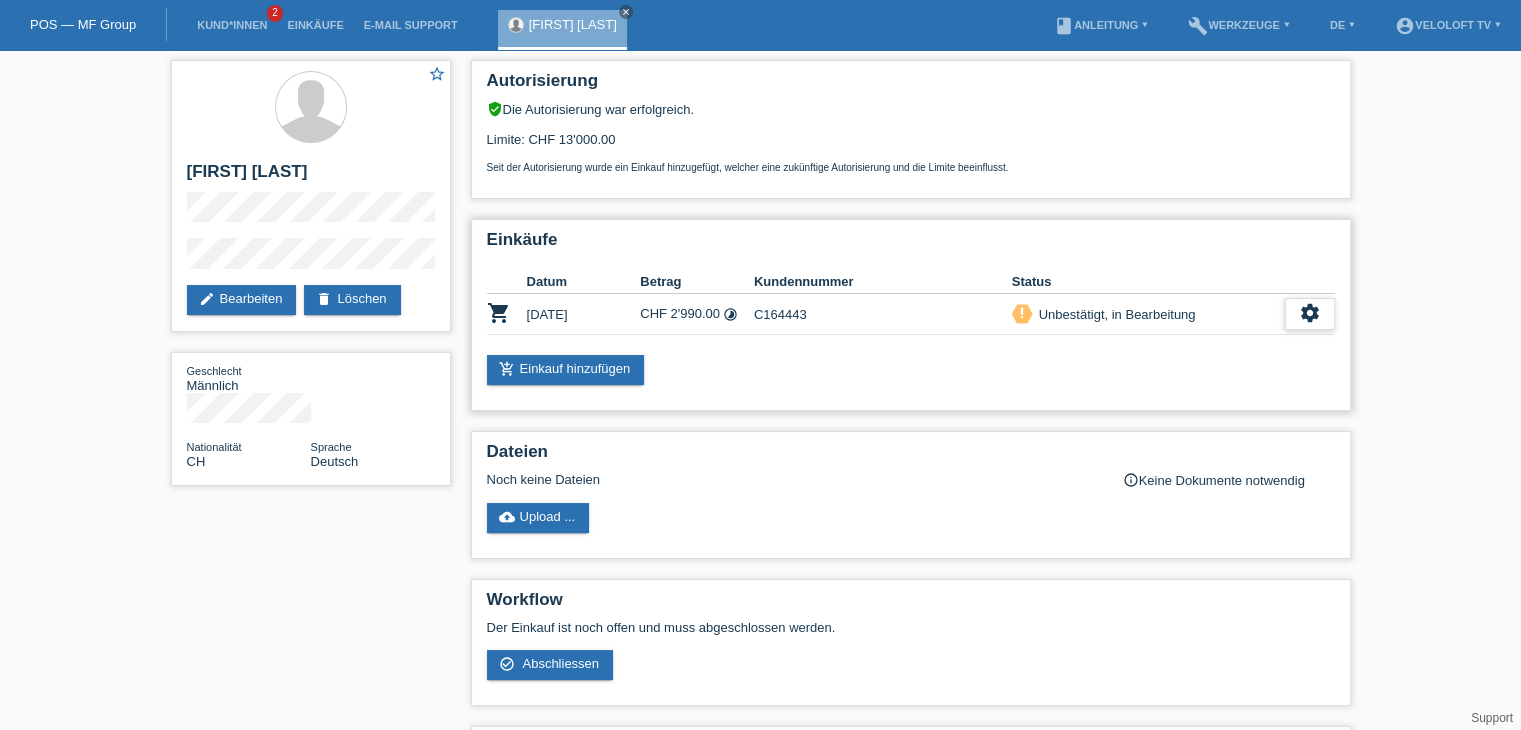 click on "settings" at bounding box center (1310, 313) 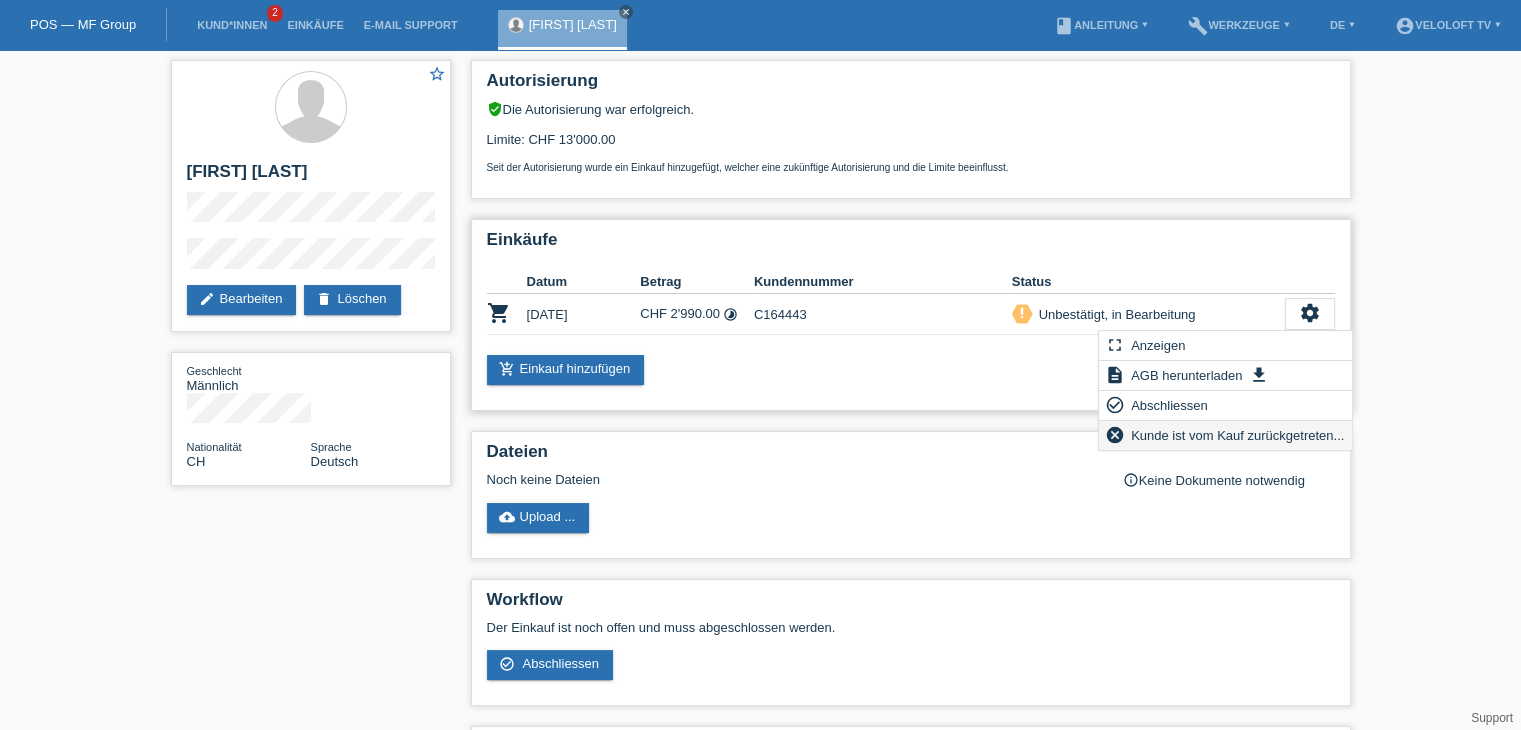 click on "Kunde ist vom Kauf zurückgetreten..." at bounding box center [1237, 435] 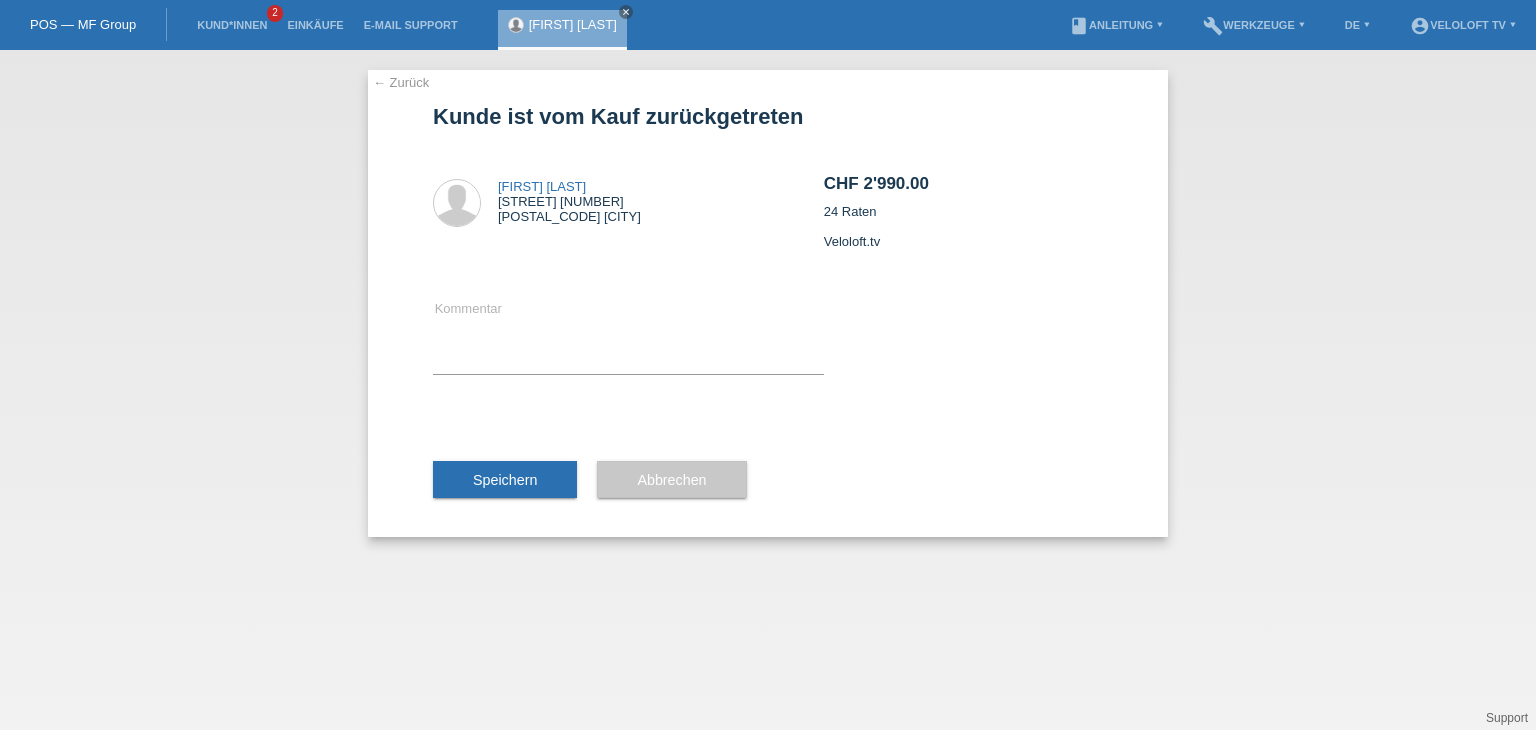 scroll, scrollTop: 0, scrollLeft: 0, axis: both 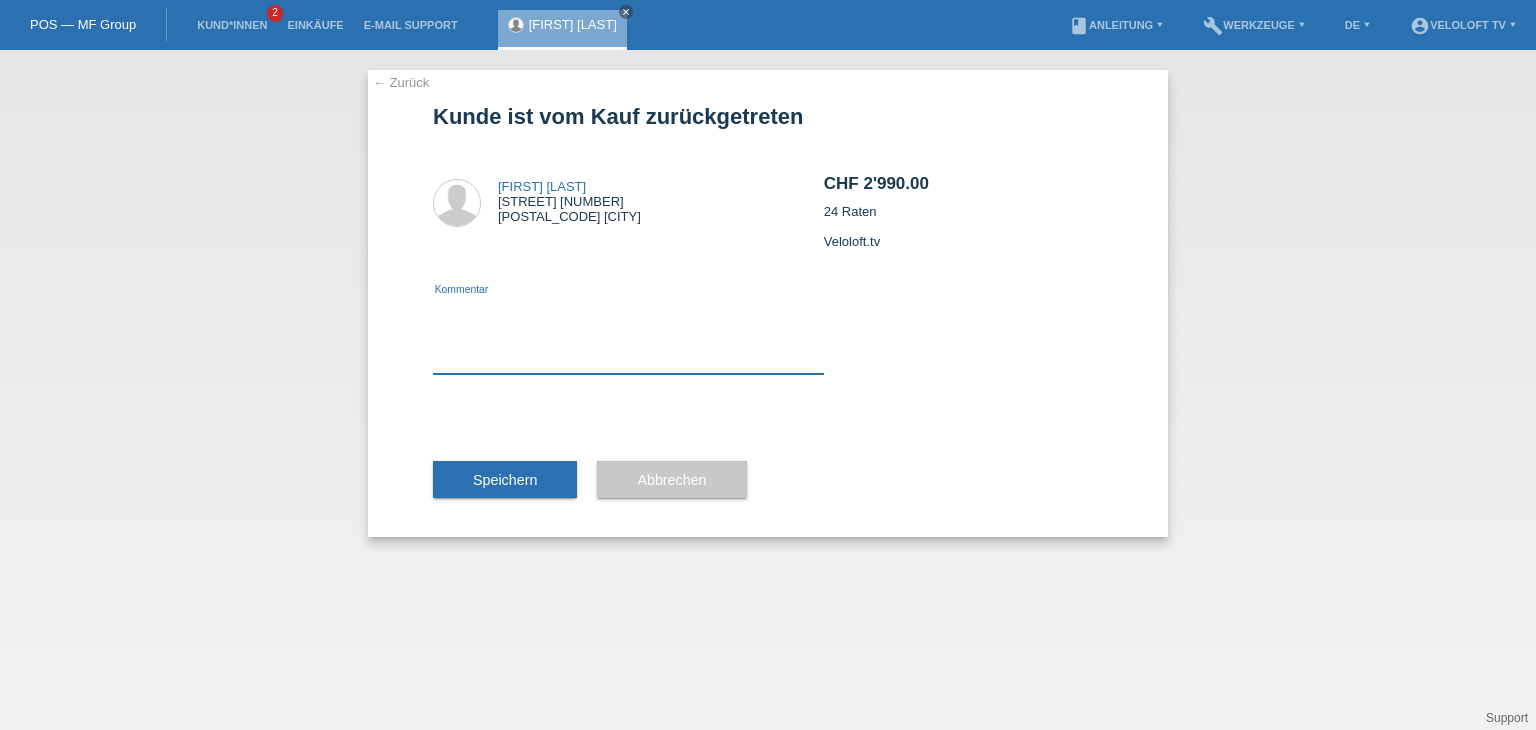 click at bounding box center [628, 335] 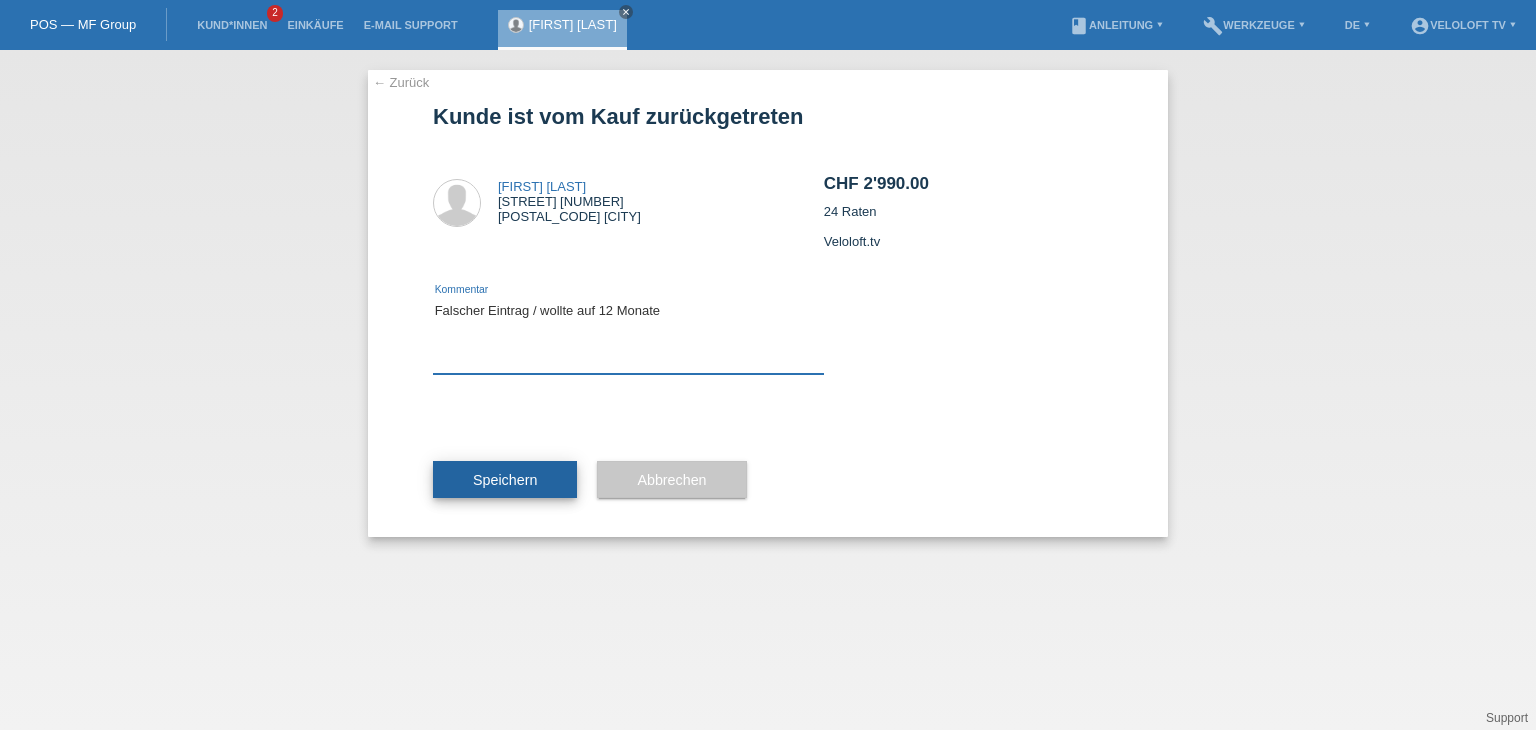 type on "Falscher Eintrag / wollte auf 12 Monate" 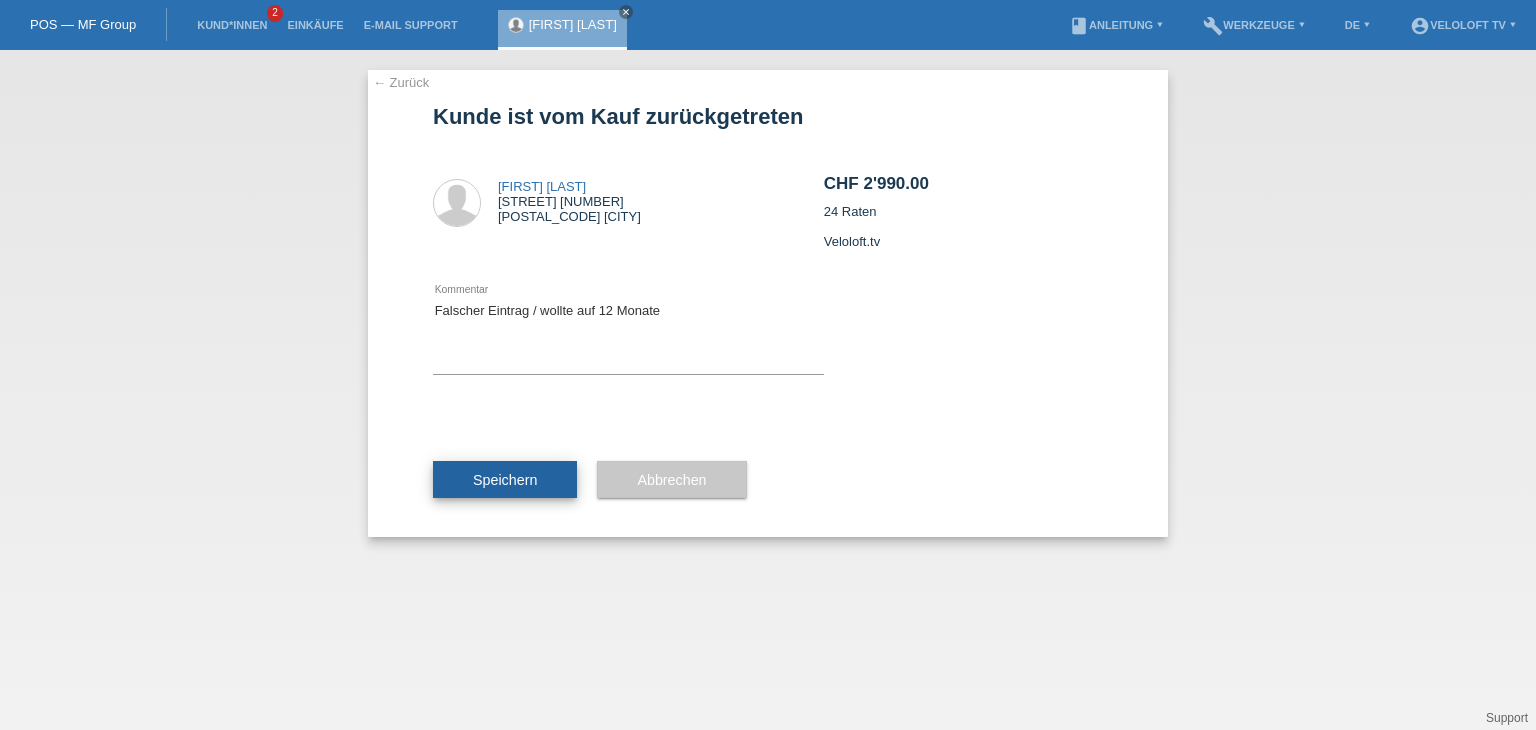 click on "Speichern" at bounding box center (505, 480) 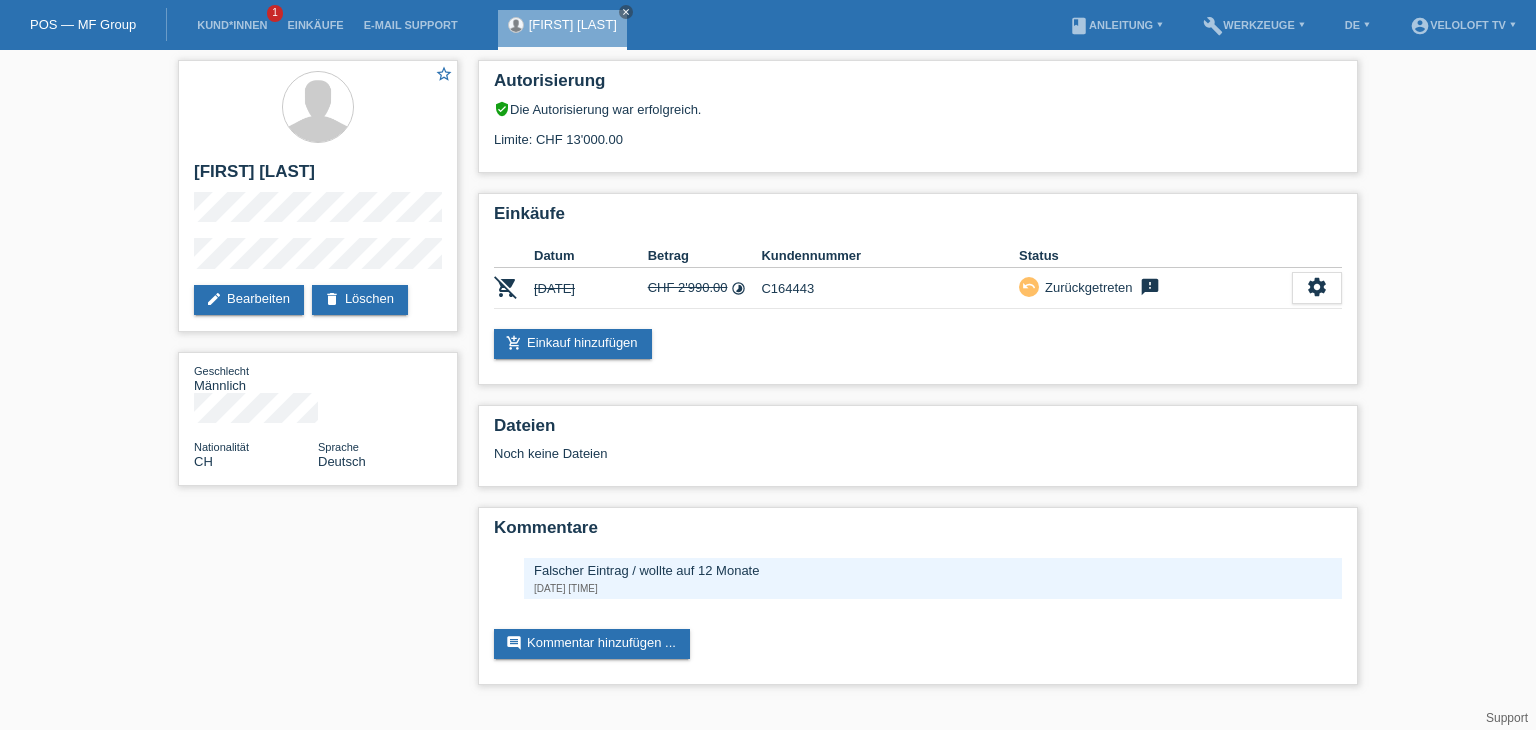 scroll, scrollTop: 0, scrollLeft: 0, axis: both 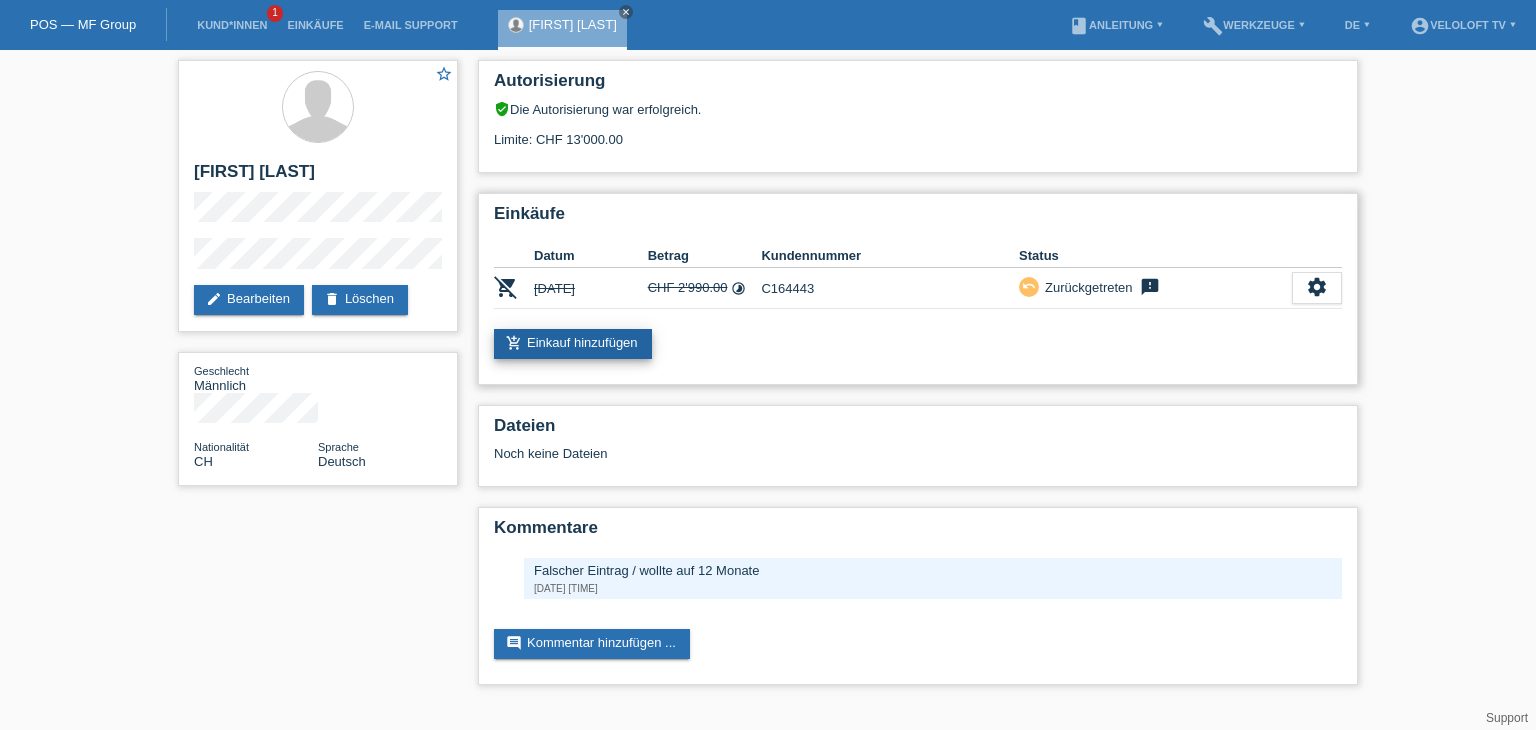 click on "add_shopping_cart  Einkauf hinzufügen" at bounding box center [573, 344] 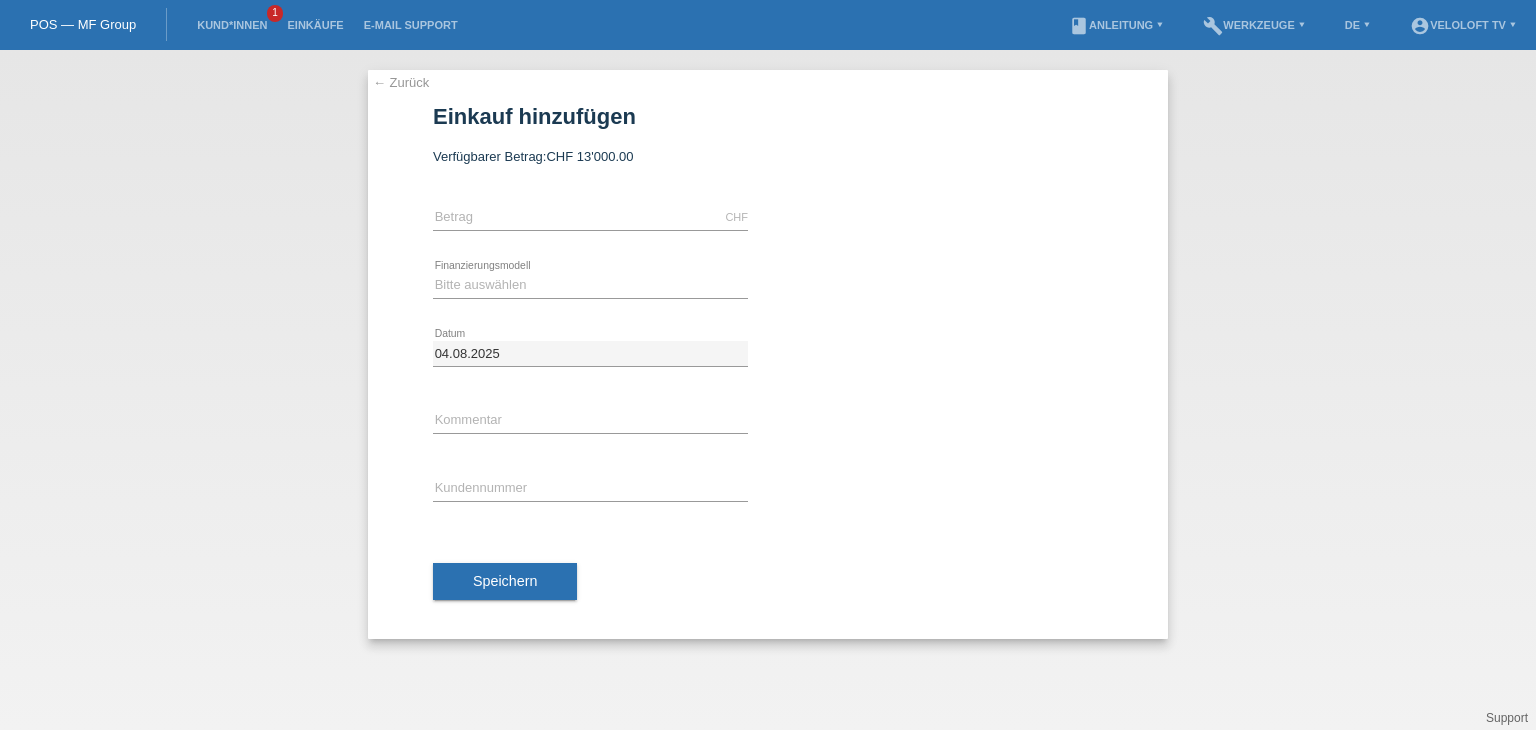 scroll, scrollTop: 0, scrollLeft: 0, axis: both 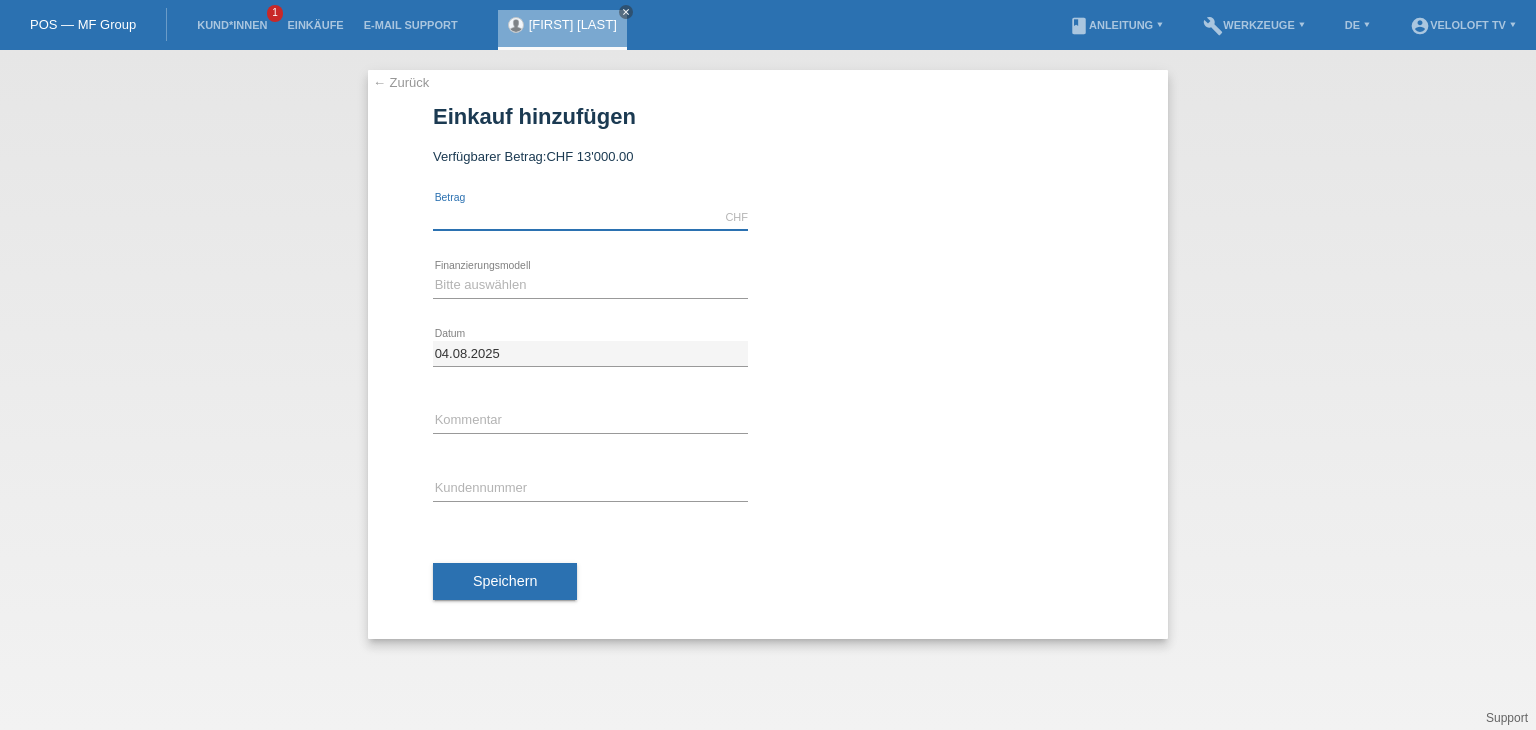 click at bounding box center [590, 217] 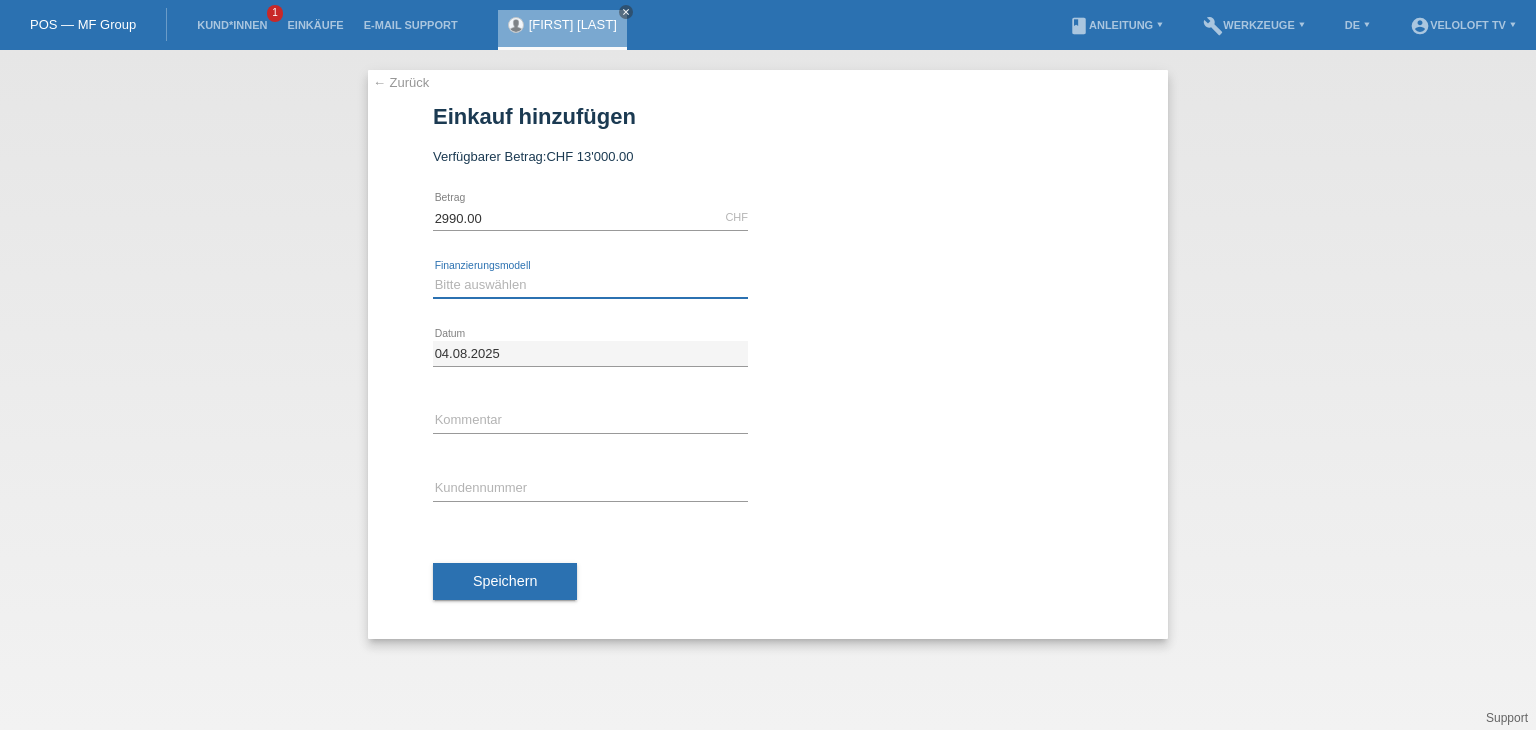 click on "Bitte auswählen
Fixe Raten
Kauf auf Rechnung mit Teilzahlungsoption" at bounding box center (590, 285) 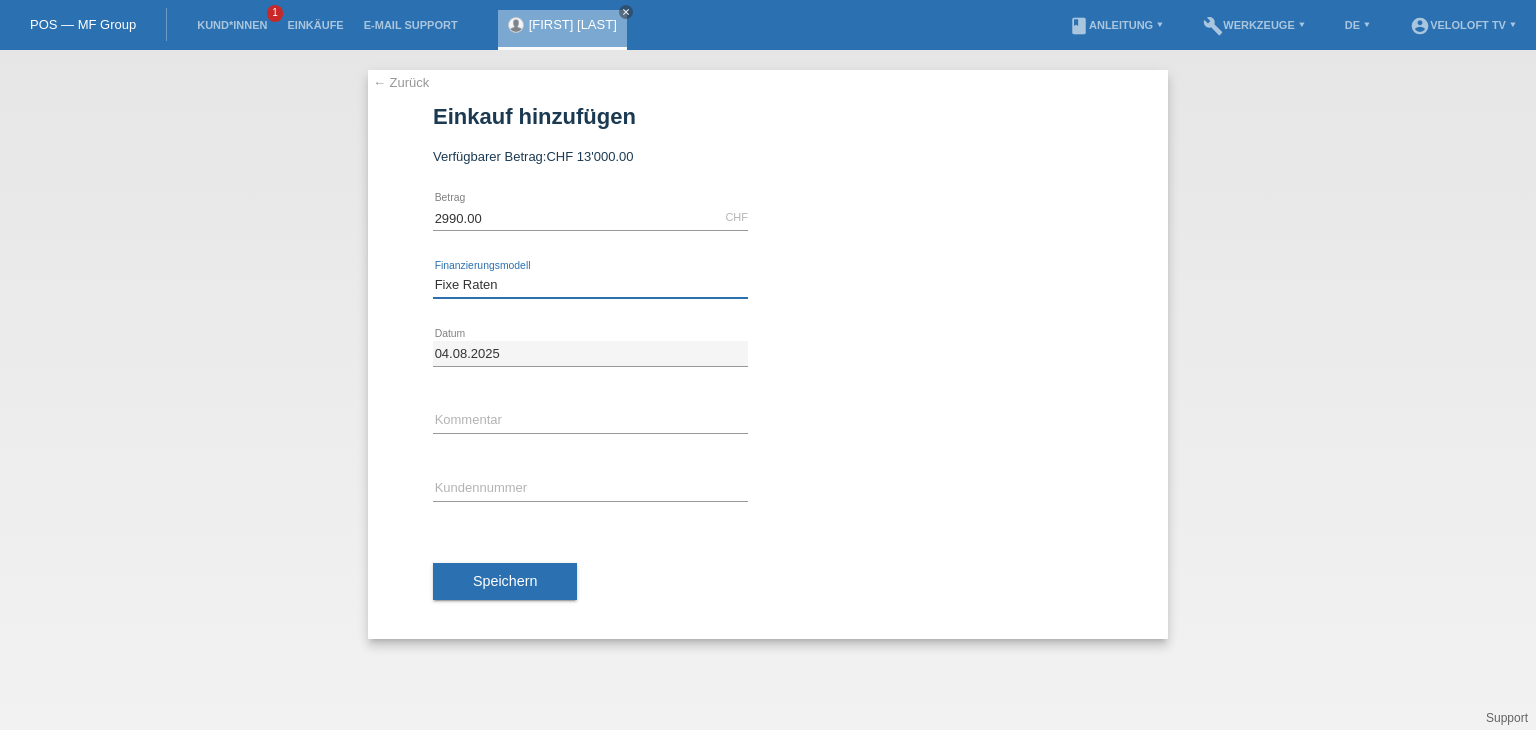 click on "Bitte auswählen
Fixe Raten
Kauf auf Rechnung mit Teilzahlungsoption" at bounding box center (590, 285) 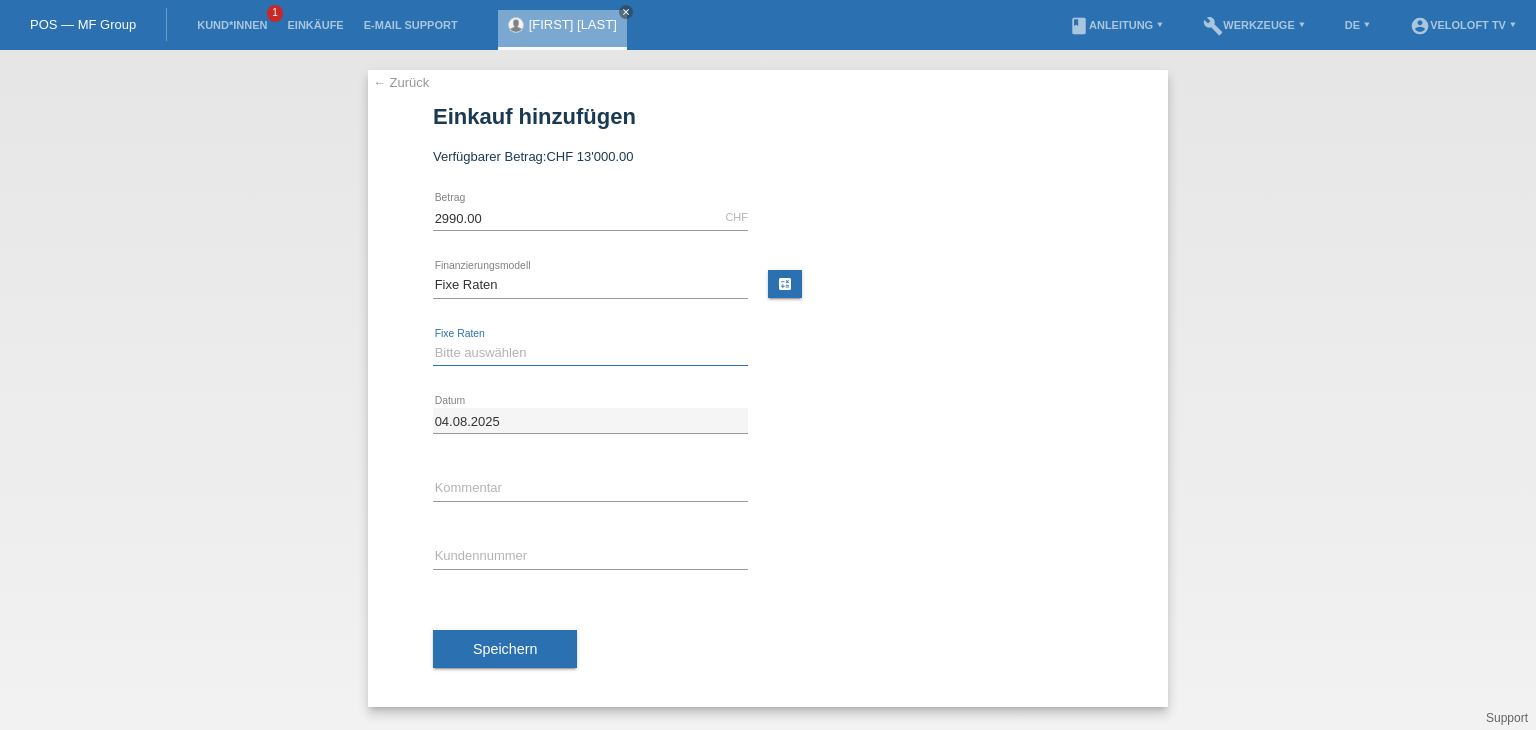 drag, startPoint x: 552, startPoint y: 358, endPoint x: 565, endPoint y: 362, distance: 13.601471 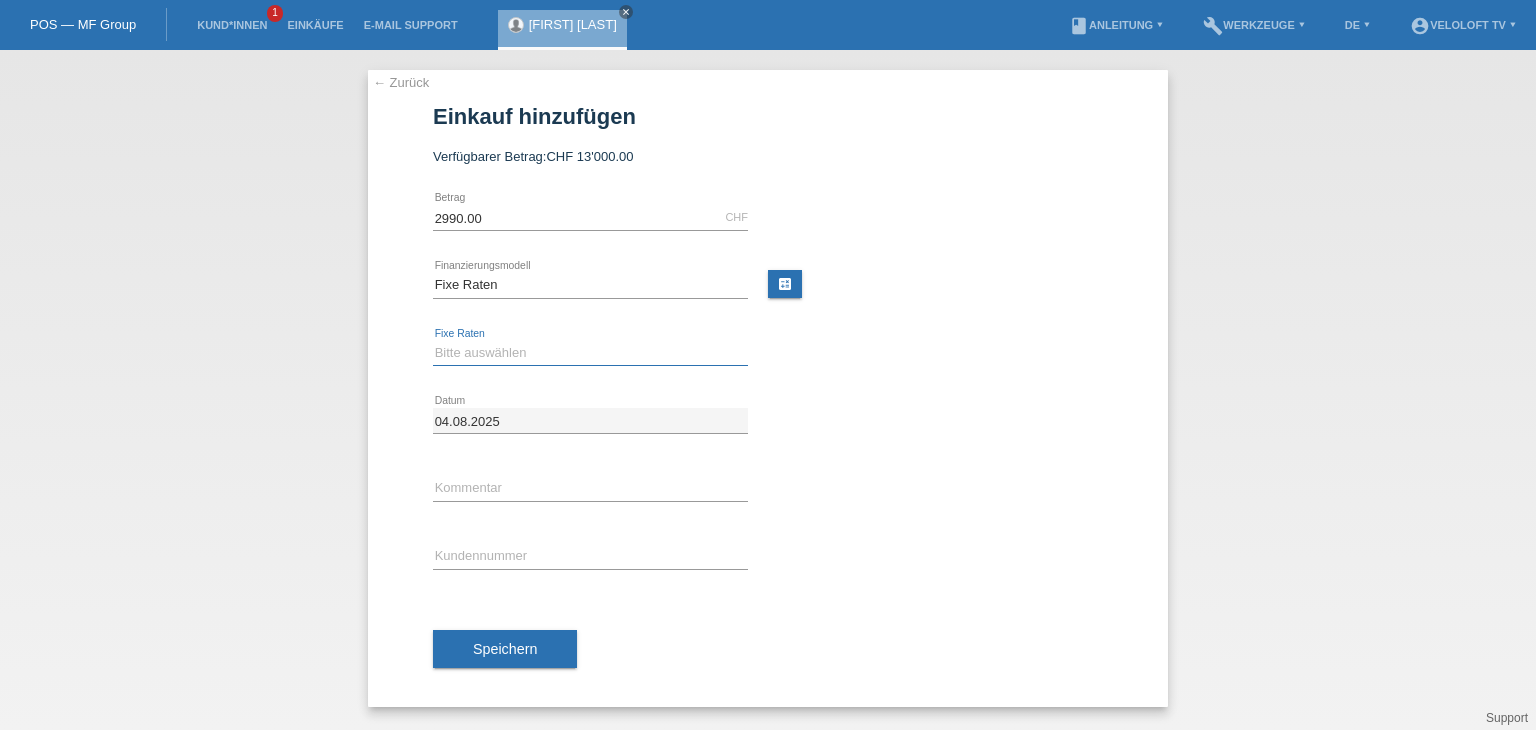 select on "172" 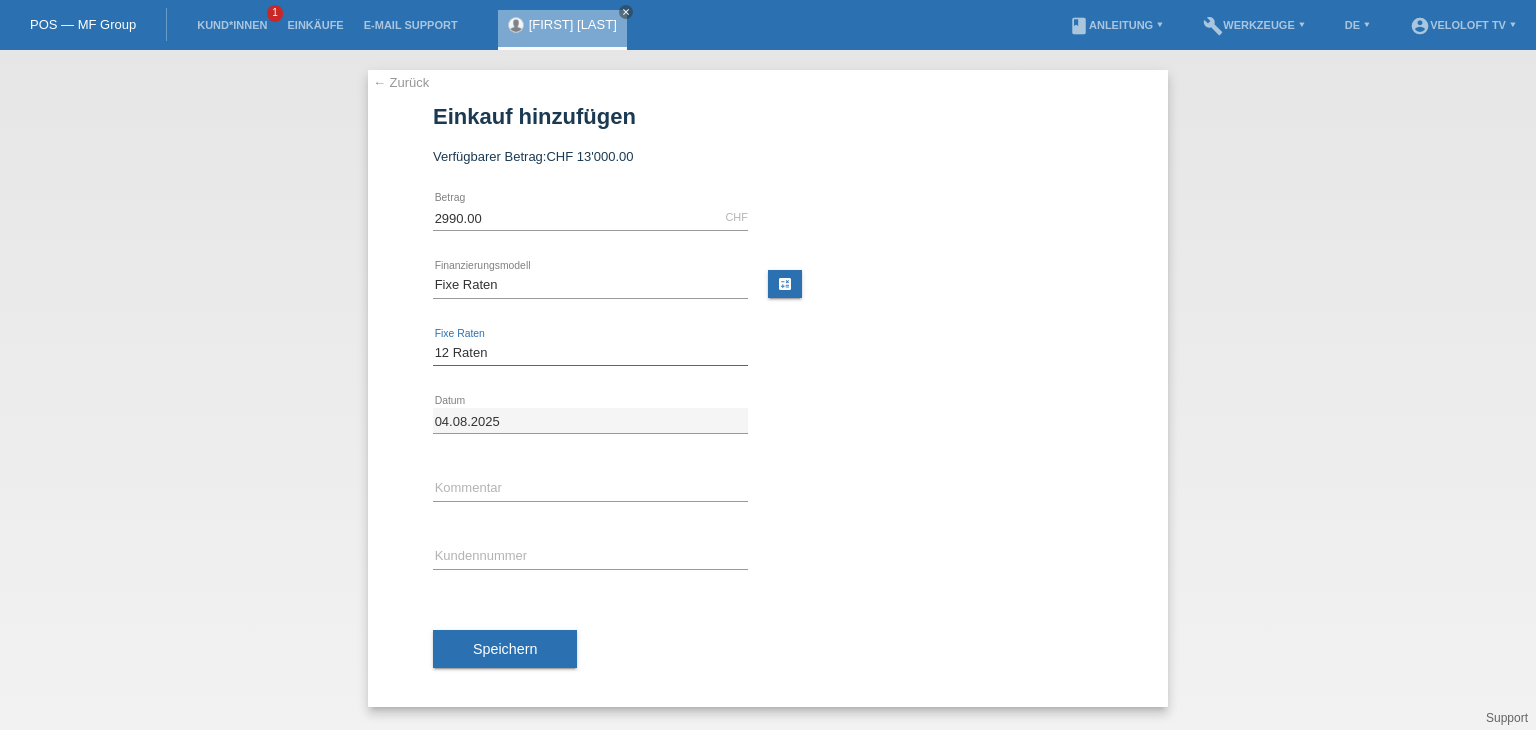 click on "Bitte auswählen
4 Raten
5 Raten
6 Raten
7 Raten
8 Raten
9 Raten
10 Raten
11 Raten" at bounding box center [590, 353] 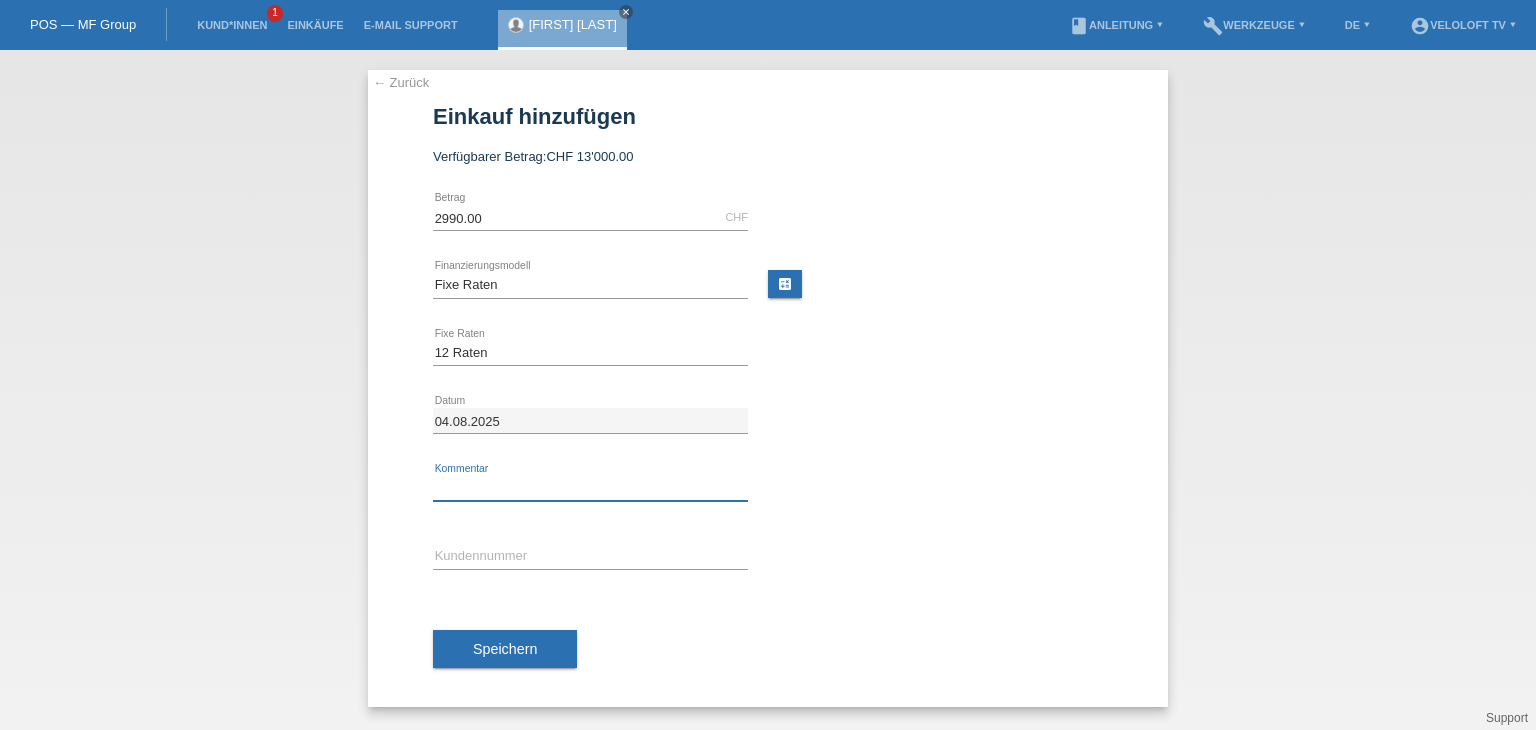 click at bounding box center (590, 488) 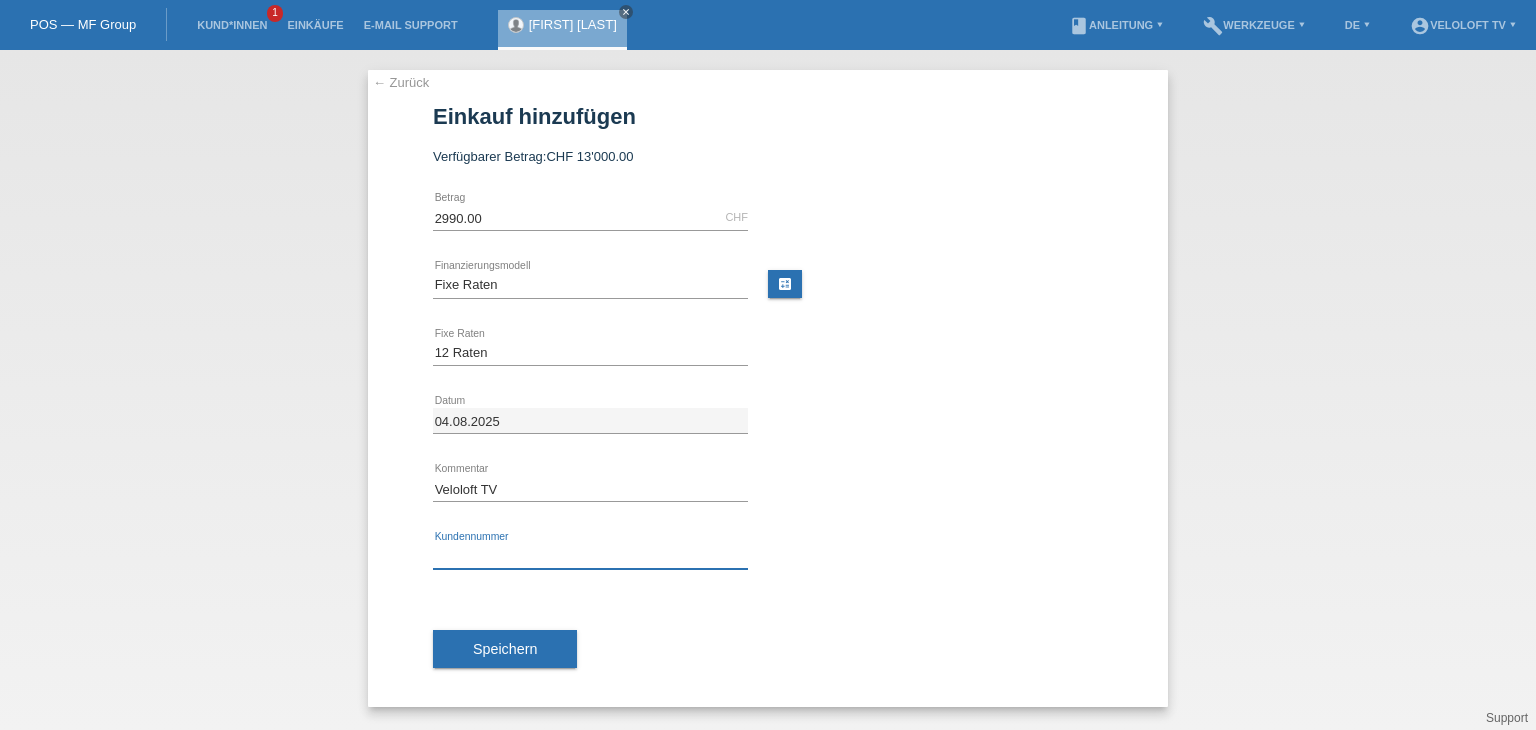 click at bounding box center [590, 556] 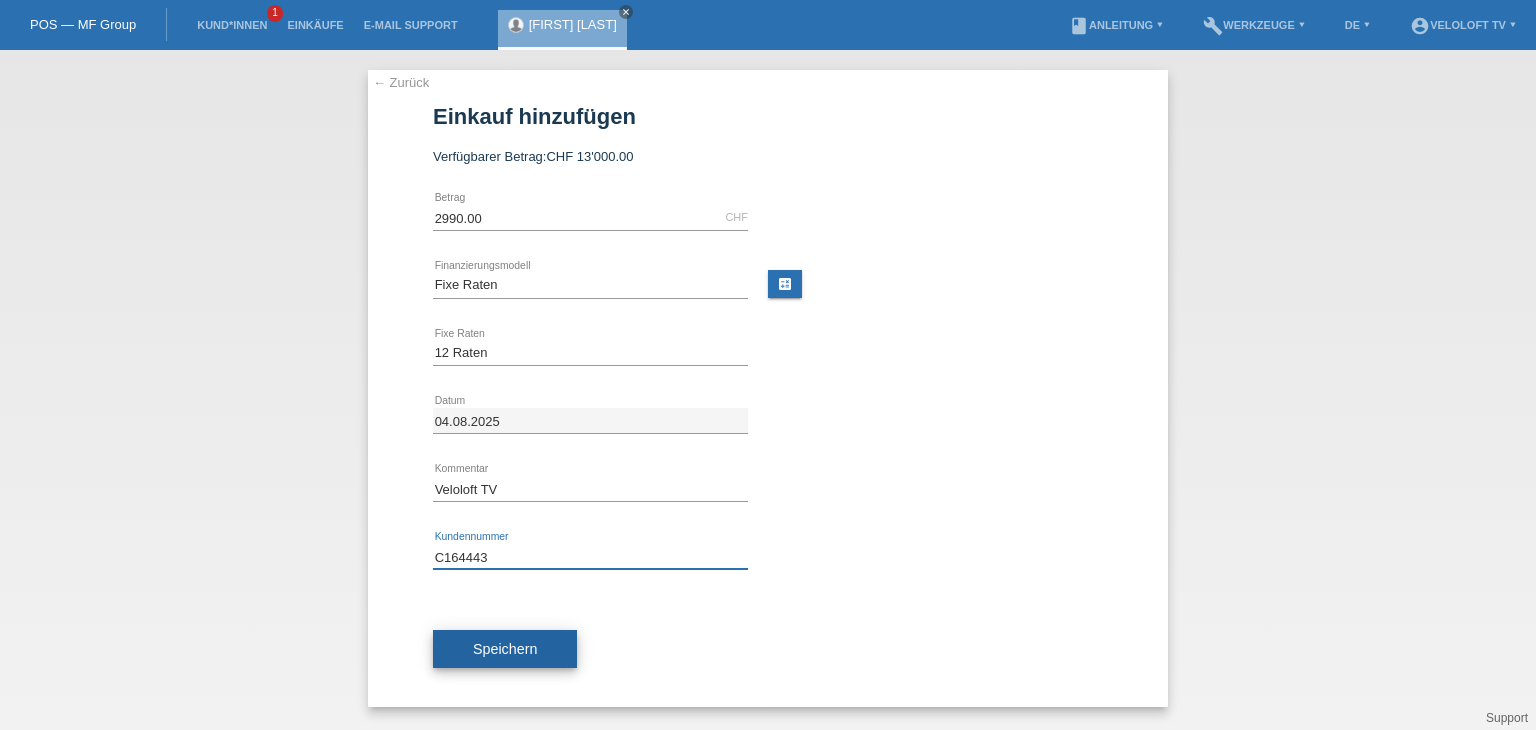 type on "C164443" 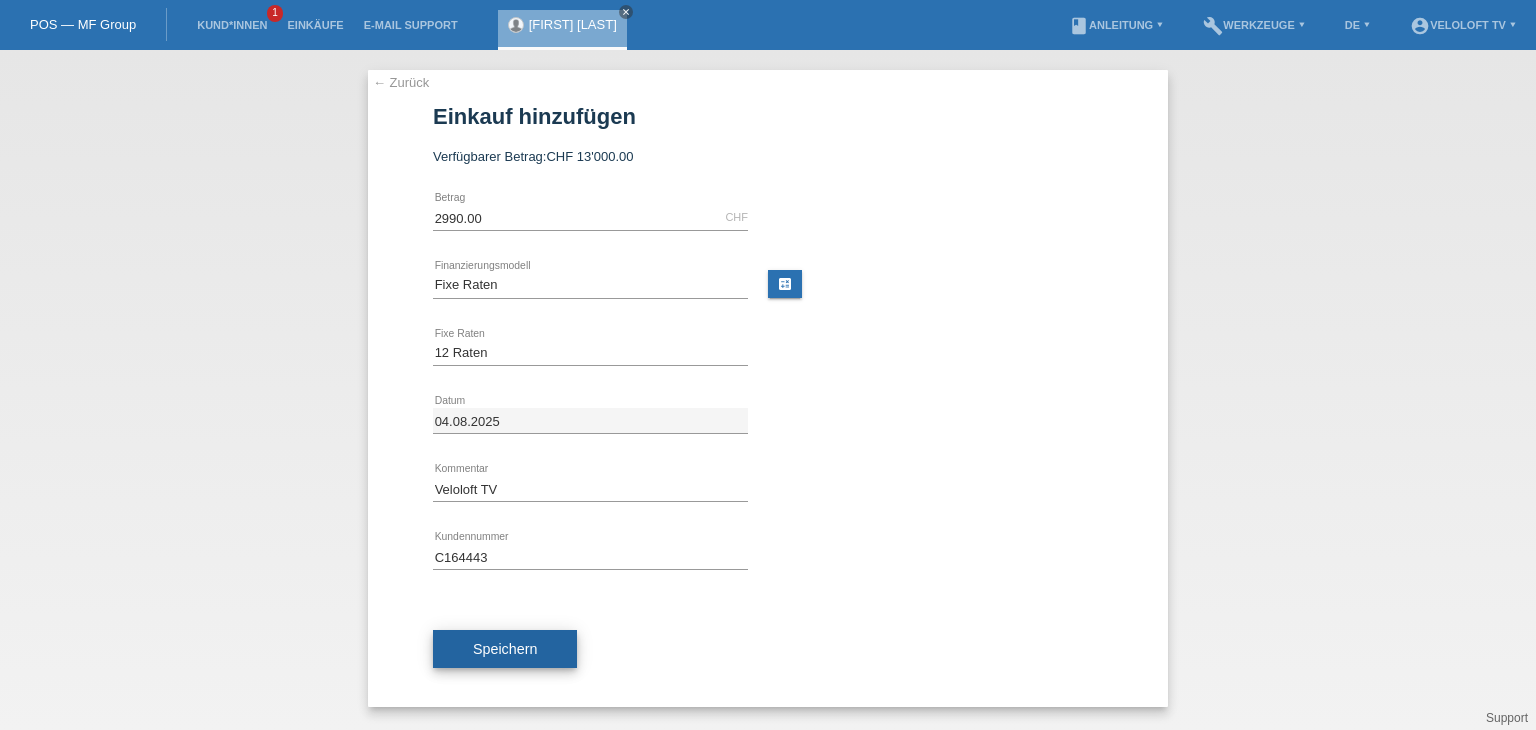 click on "Speichern" at bounding box center [505, 649] 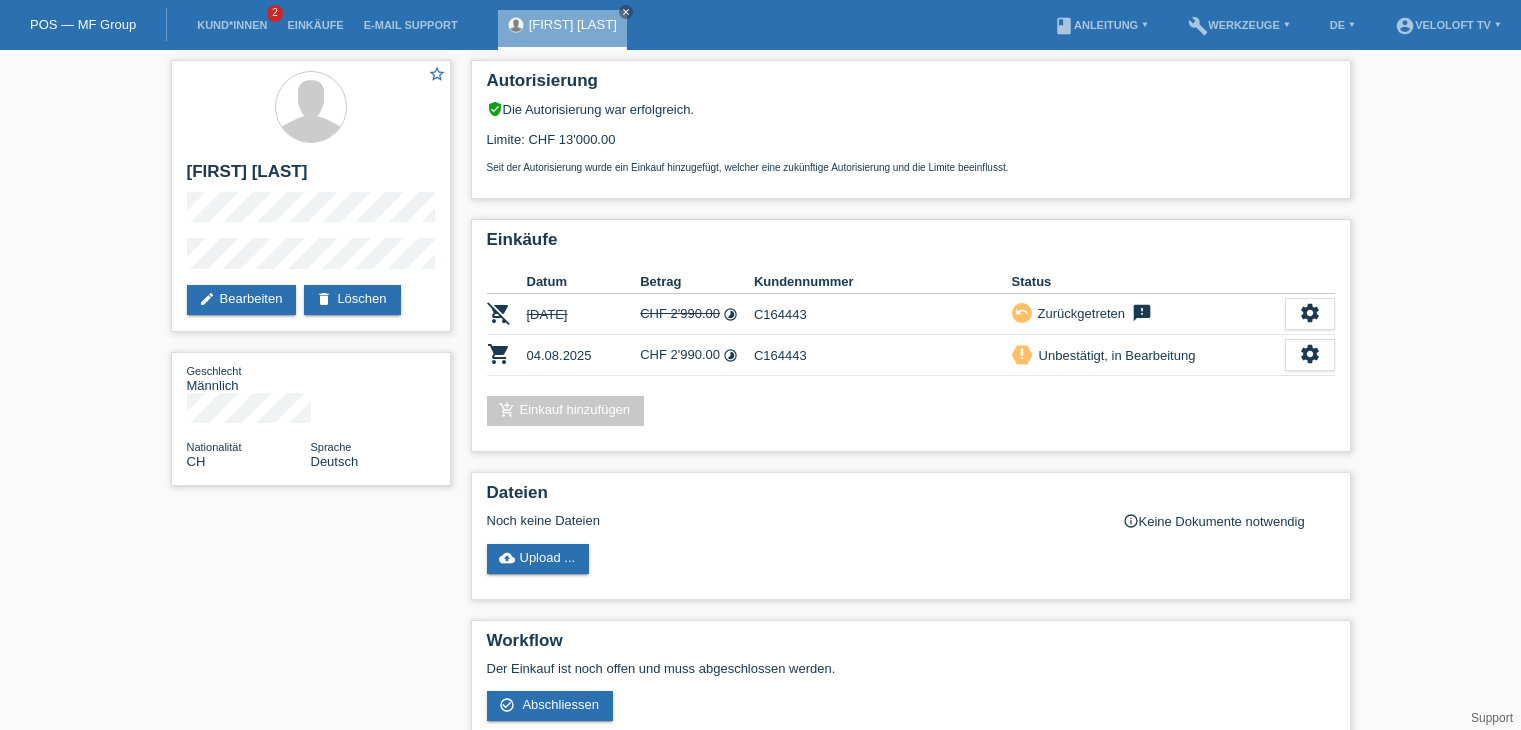 scroll, scrollTop: 0, scrollLeft: 0, axis: both 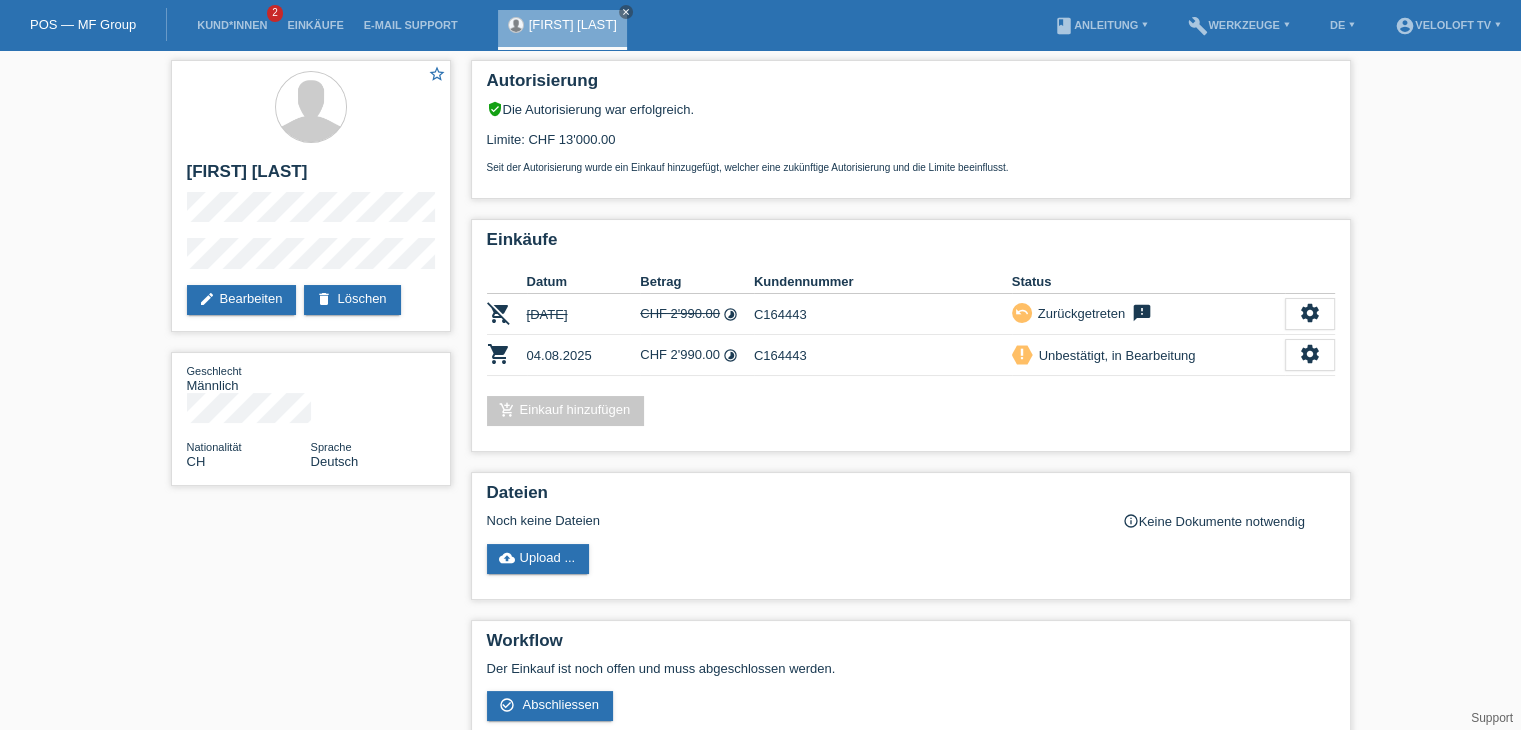 click on "close" at bounding box center [626, 12] 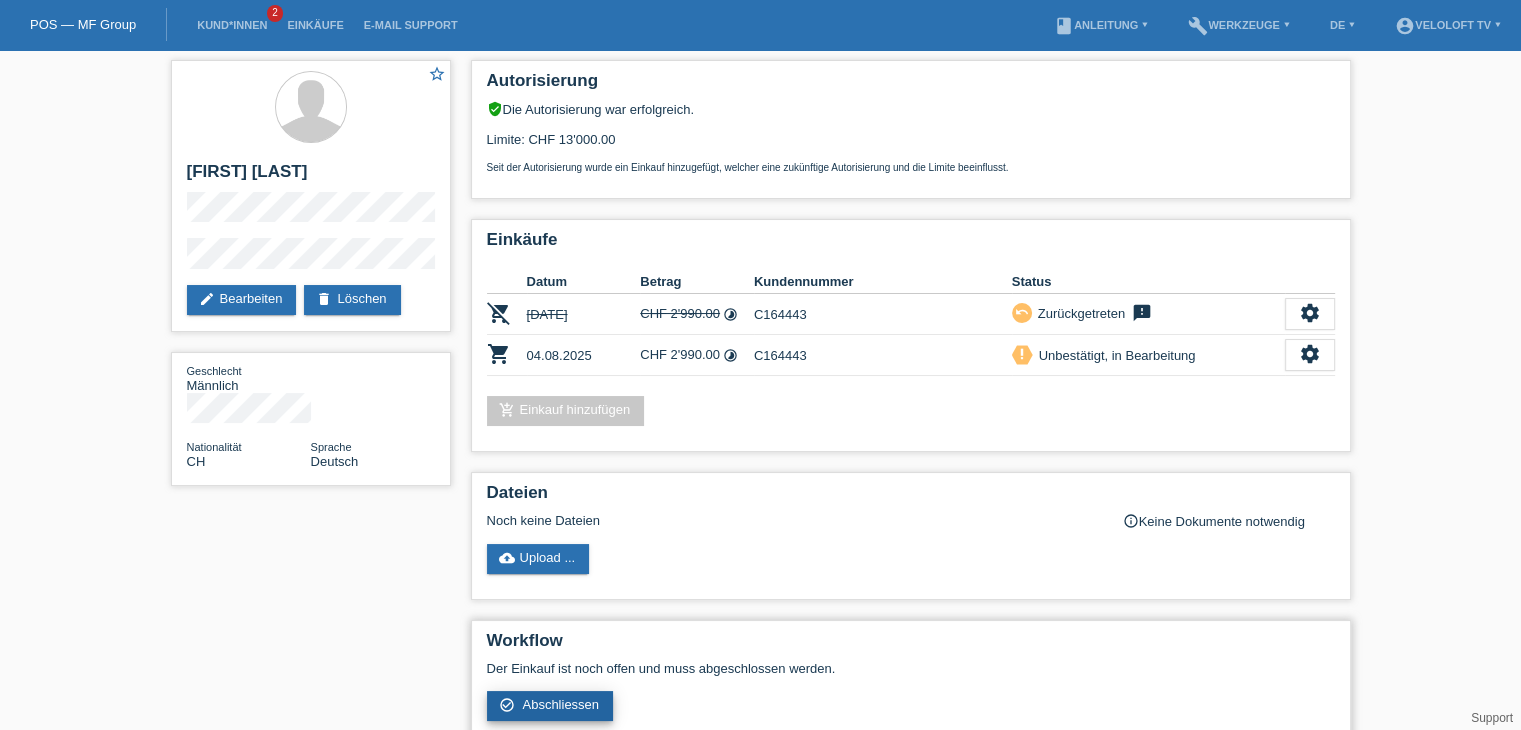 drag, startPoint x: 568, startPoint y: 697, endPoint x: 616, endPoint y: 670, distance: 55.072678 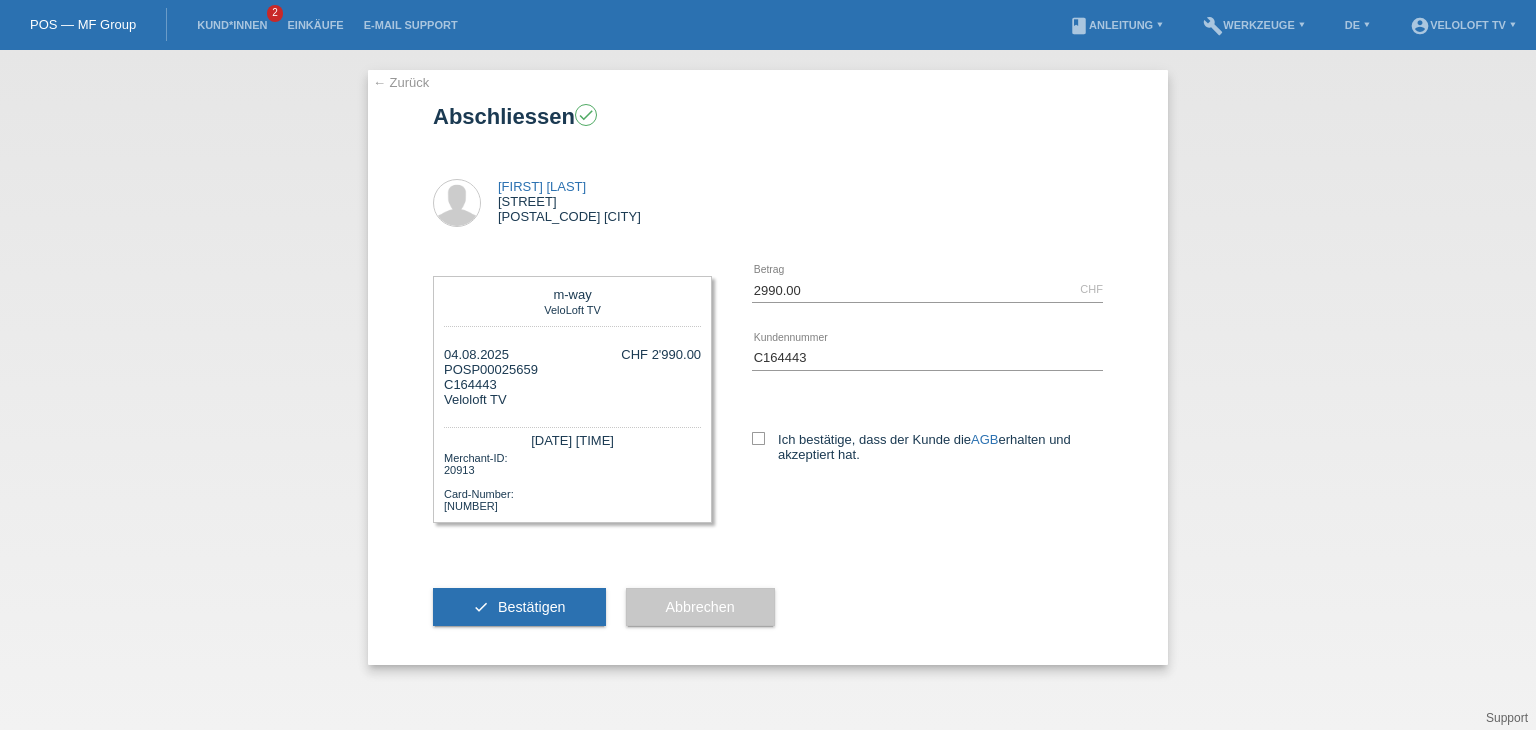 scroll, scrollTop: 0, scrollLeft: 0, axis: both 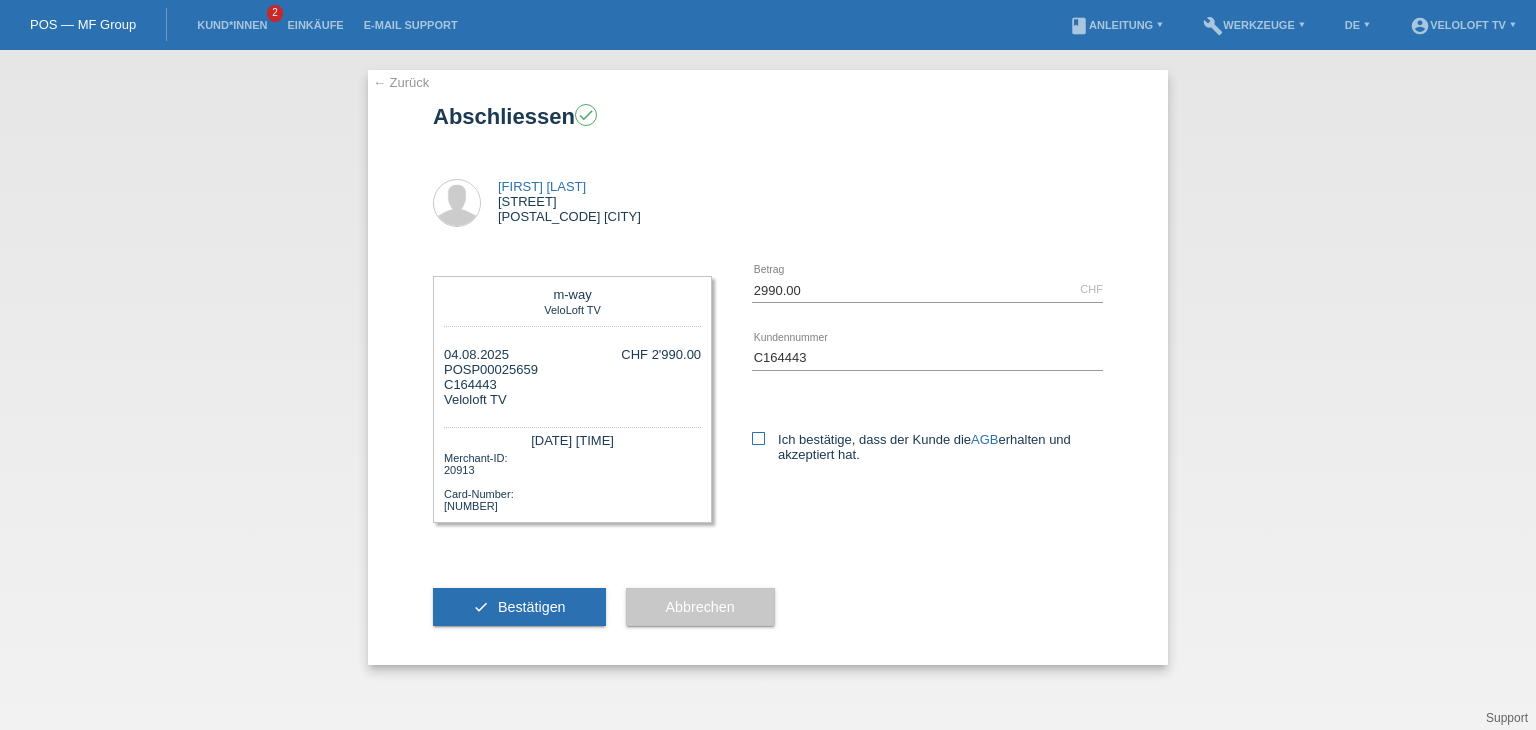 click on "Ich bestätige, dass der Kunde die  AGB  erhalten und akzeptiert hat." at bounding box center [927, 447] 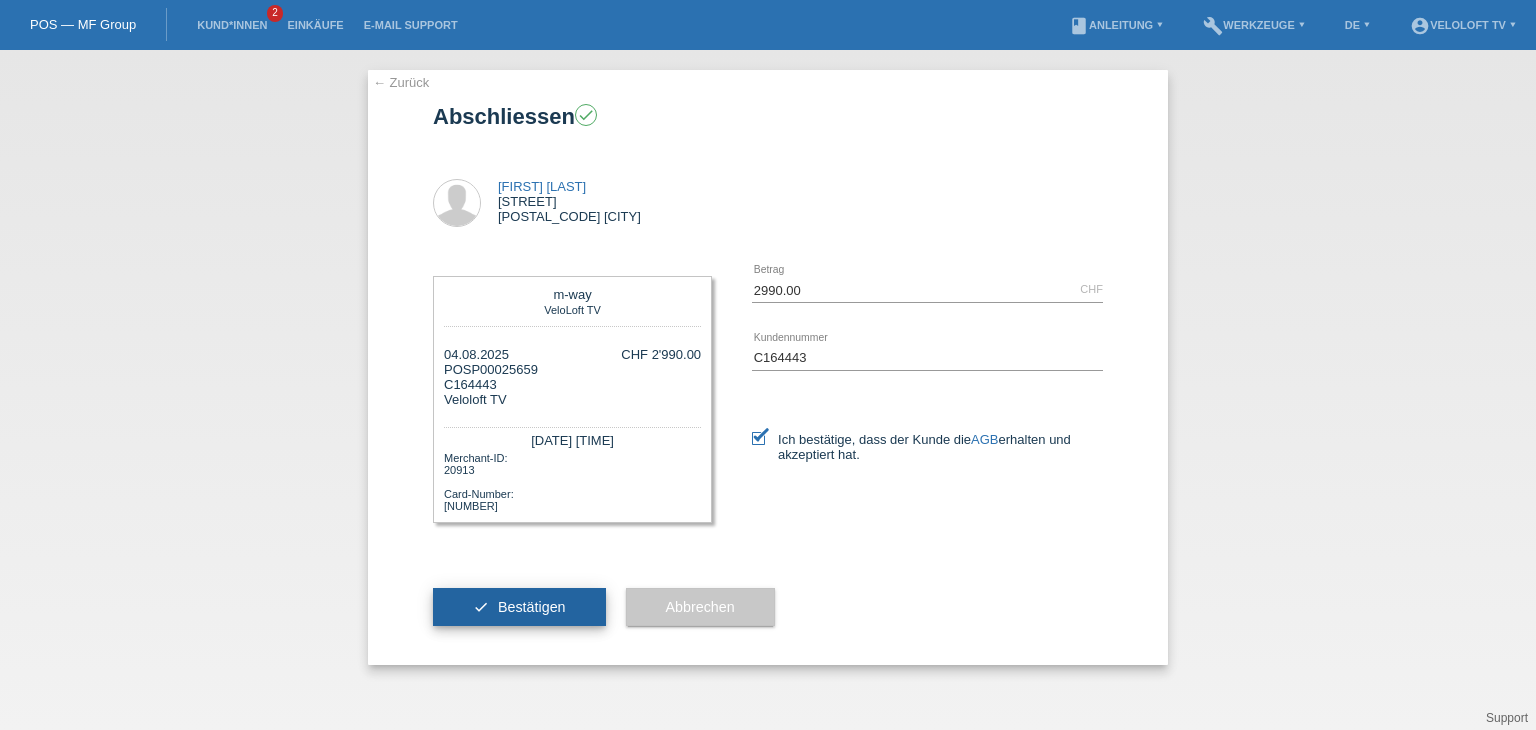 click on "check   Bestätigen" at bounding box center (519, 607) 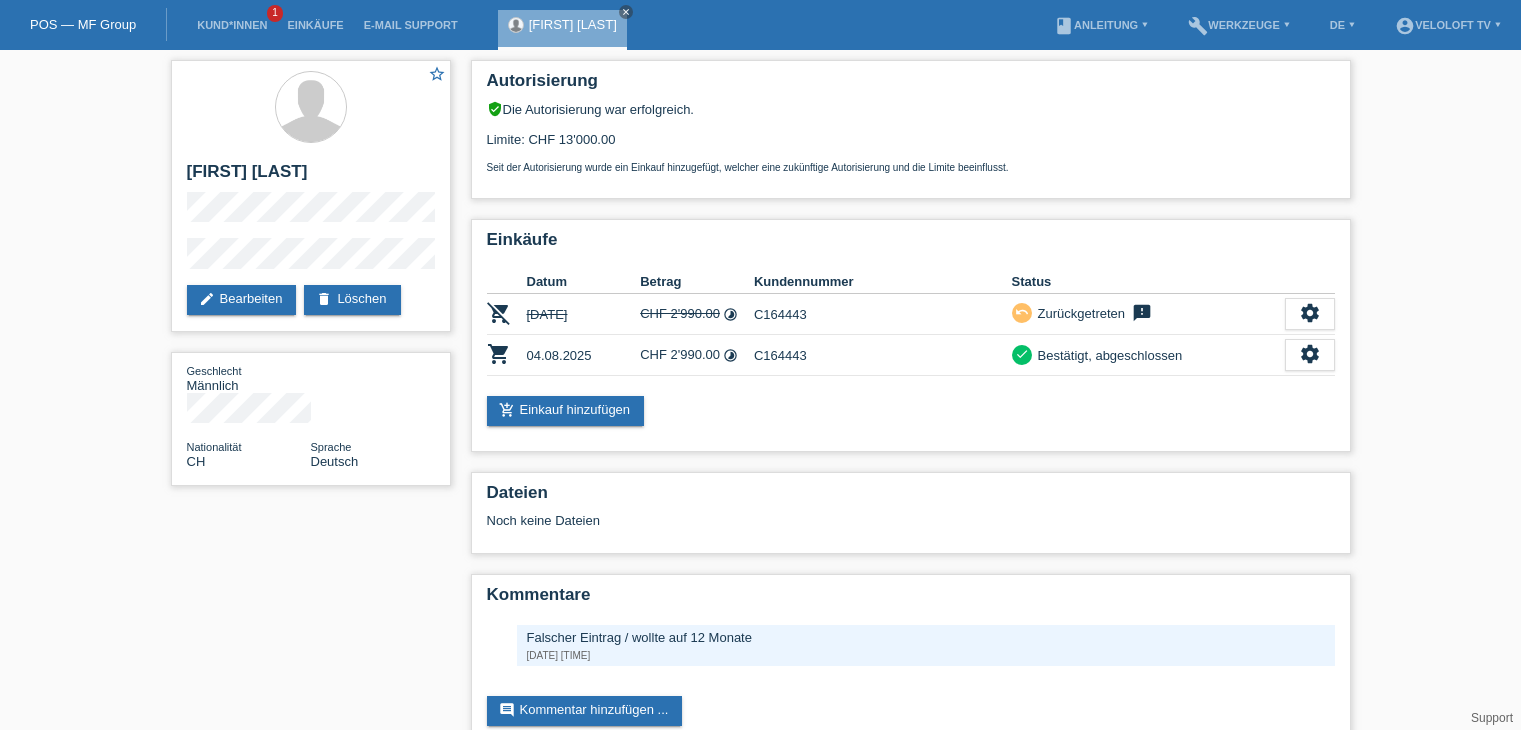 scroll, scrollTop: 0, scrollLeft: 0, axis: both 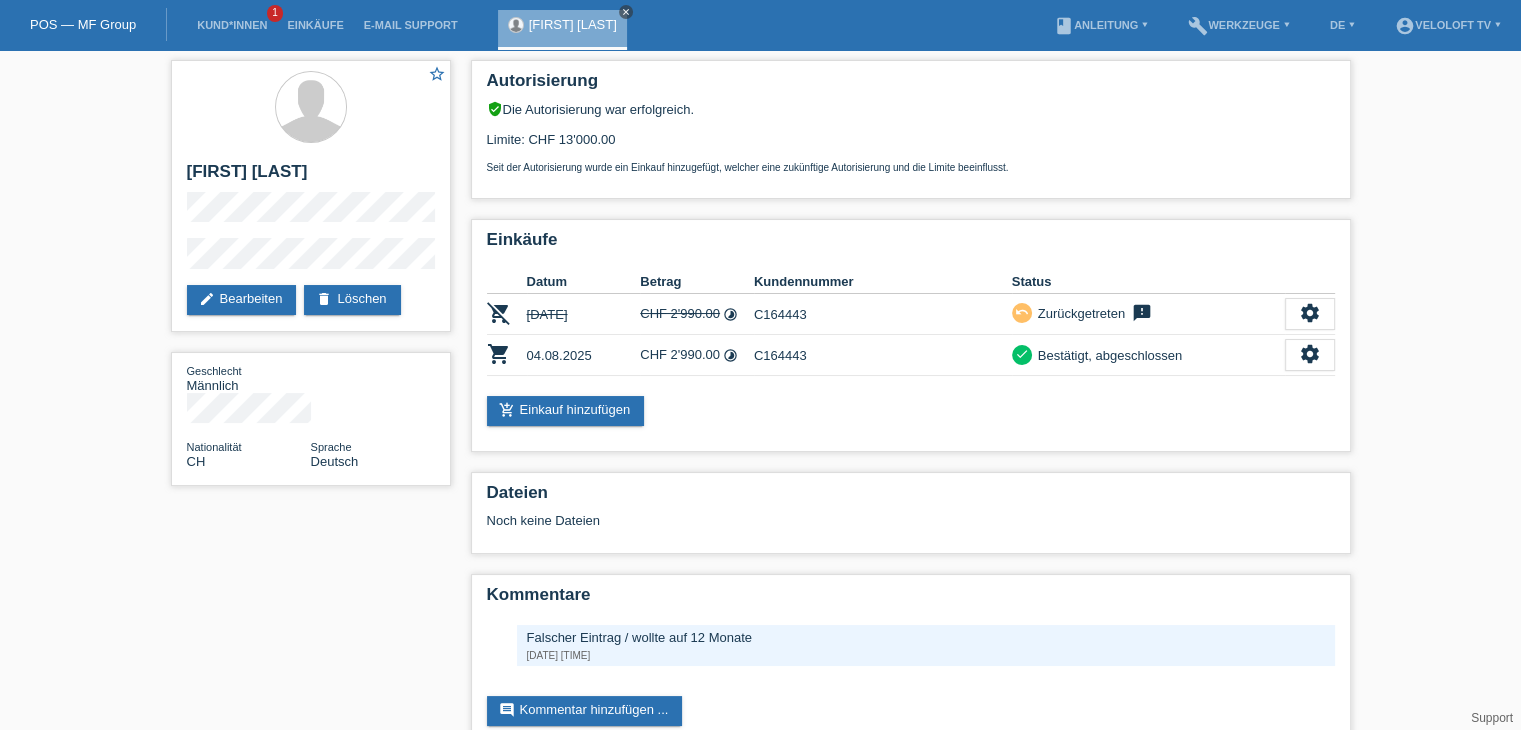click on "close" at bounding box center [626, 12] 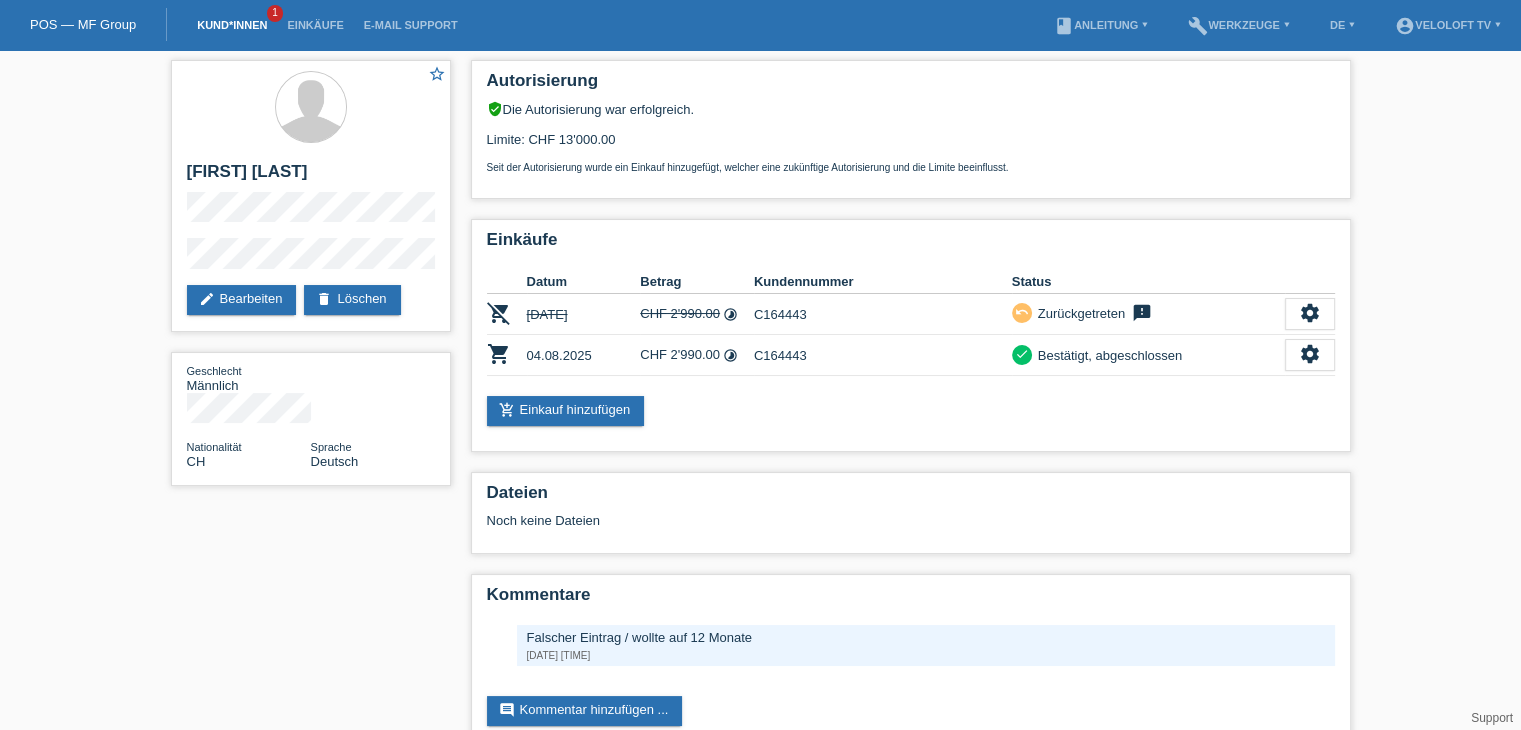 click on "Kund*innen" at bounding box center (232, 25) 